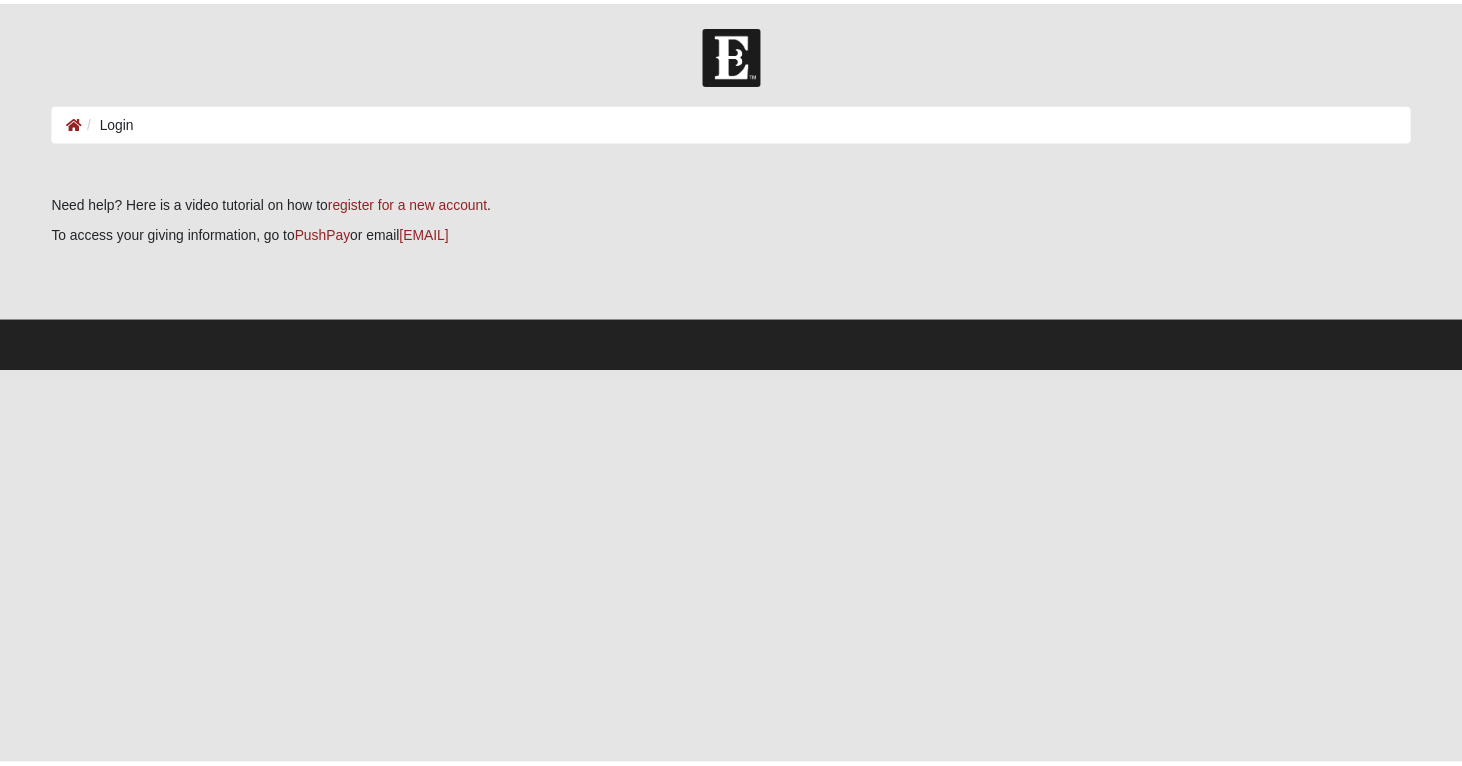 scroll, scrollTop: 0, scrollLeft: 0, axis: both 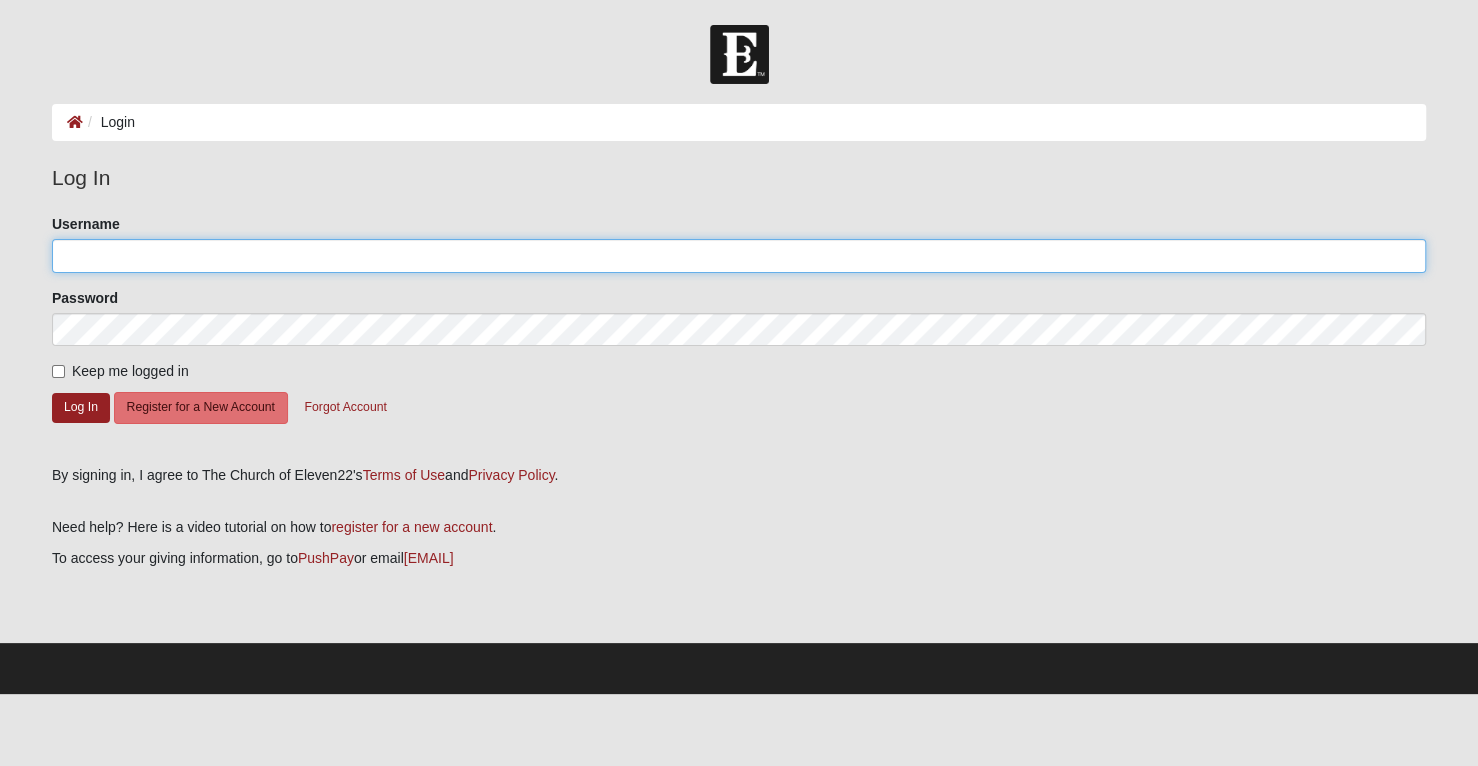 click on "Username" 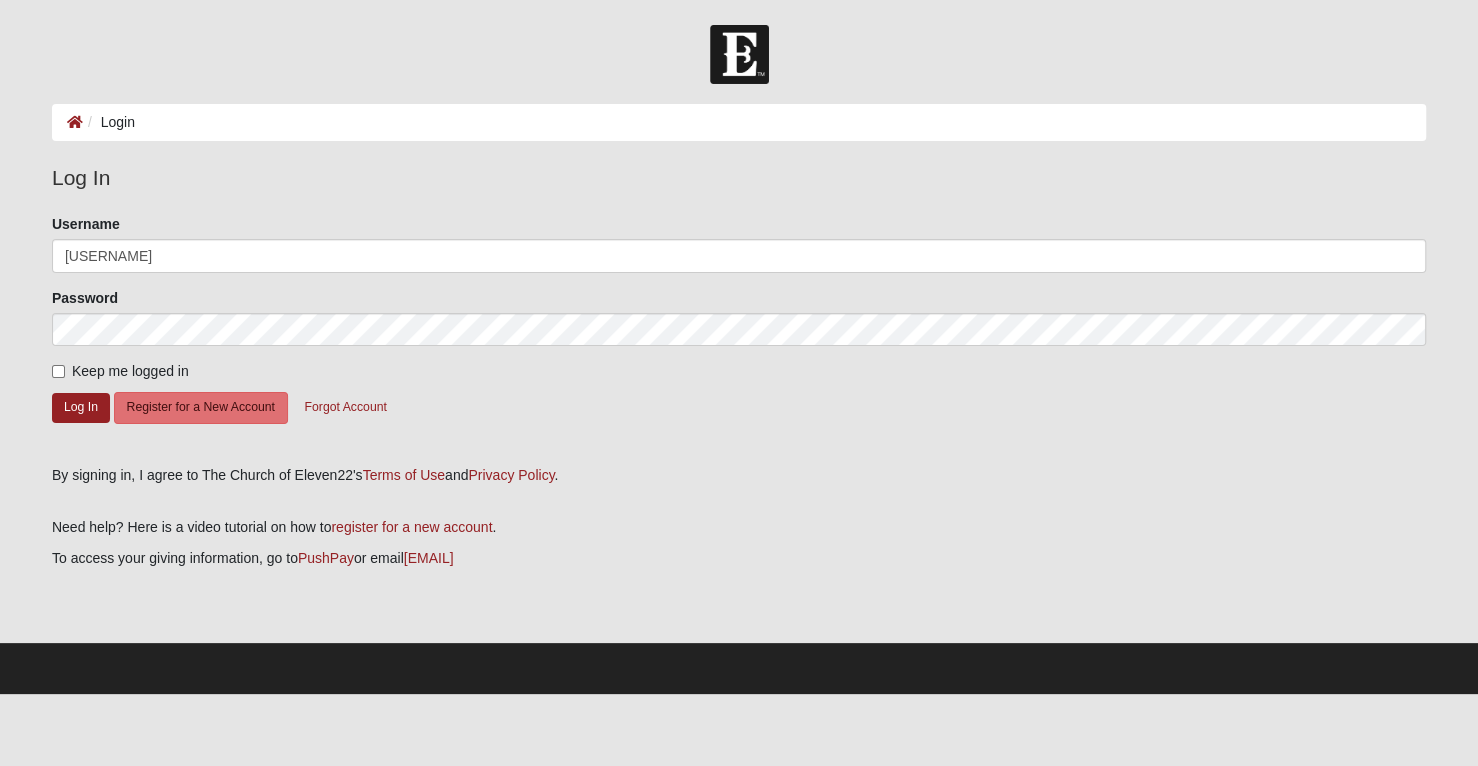 click on "Keep me logged in" at bounding box center (130, 371) 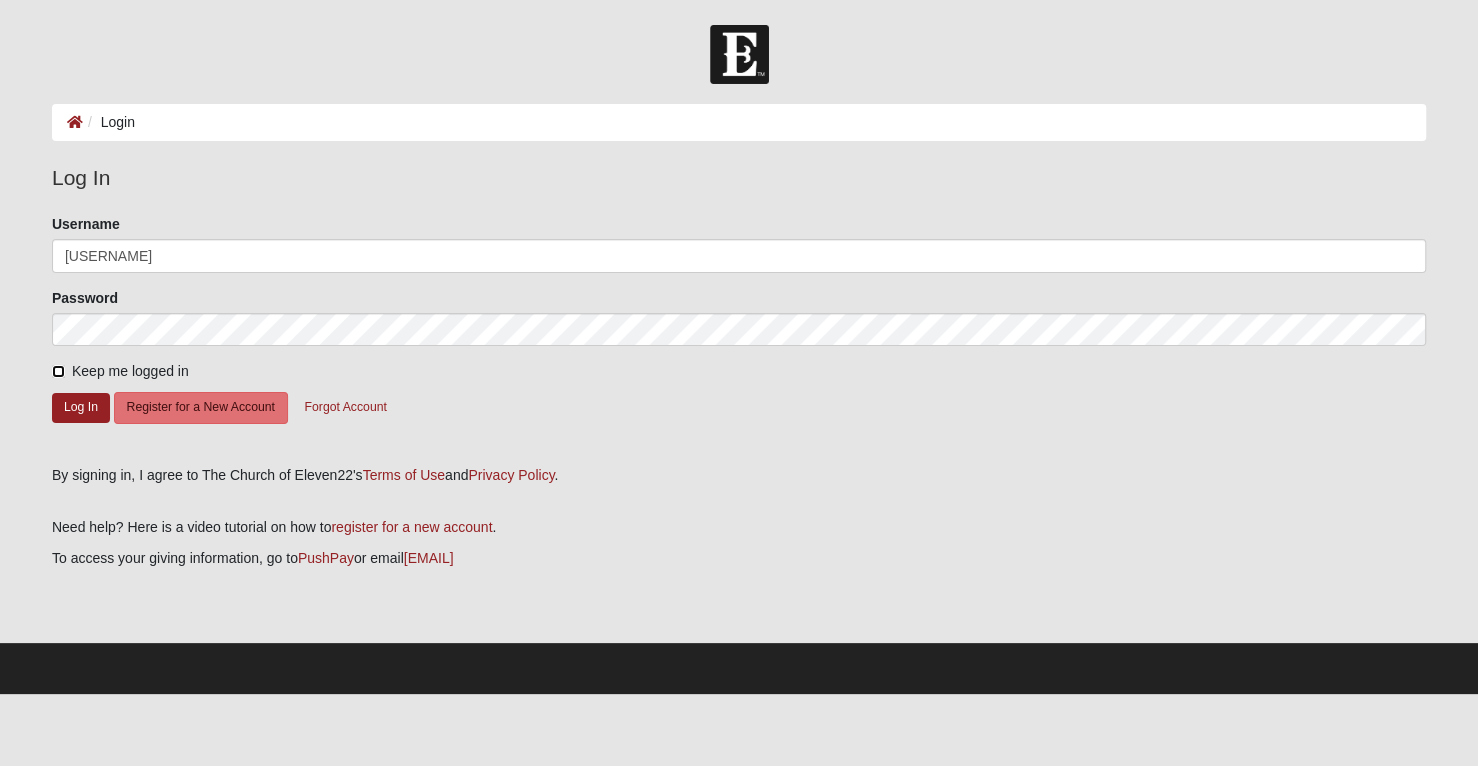 click on "Keep me logged in" at bounding box center [58, 371] 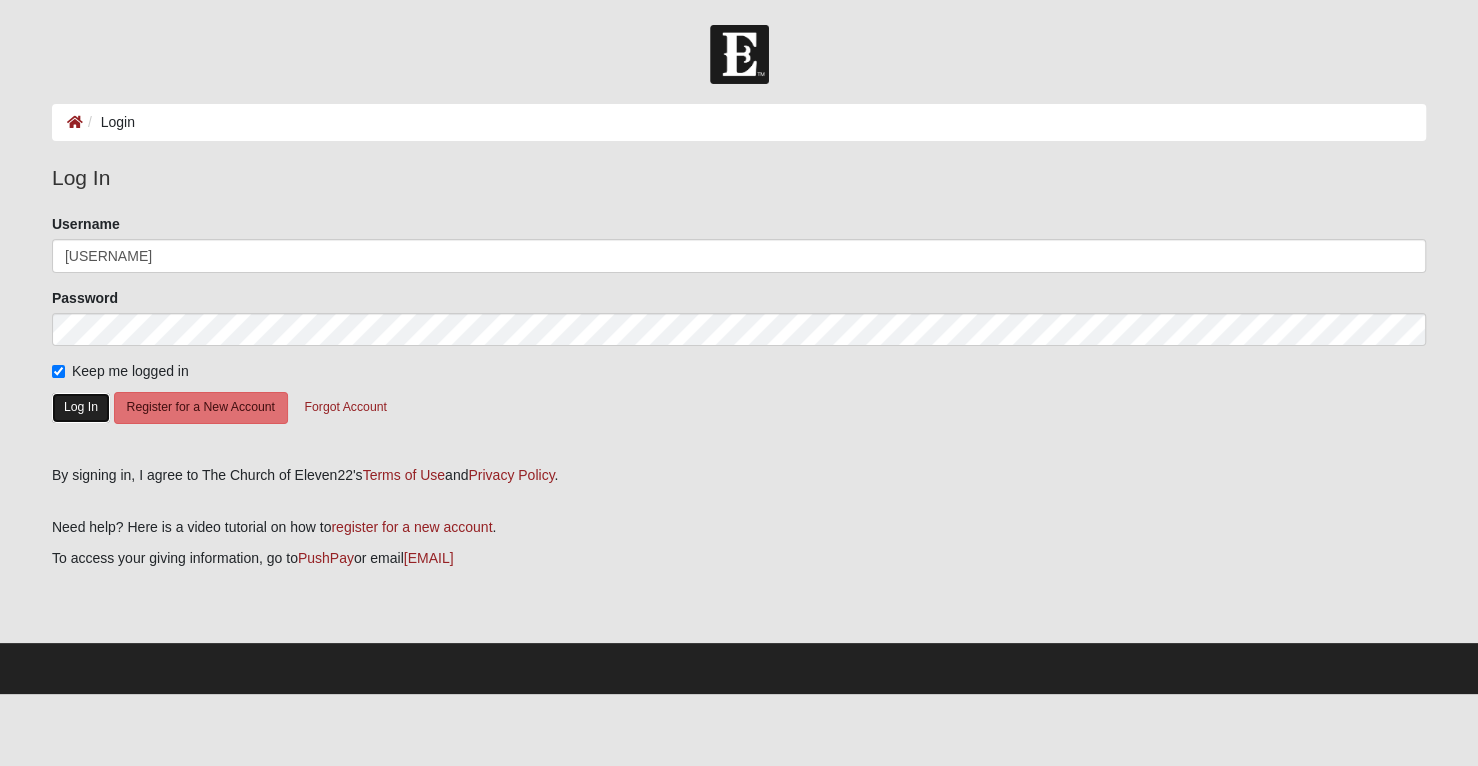 click on "Log In" 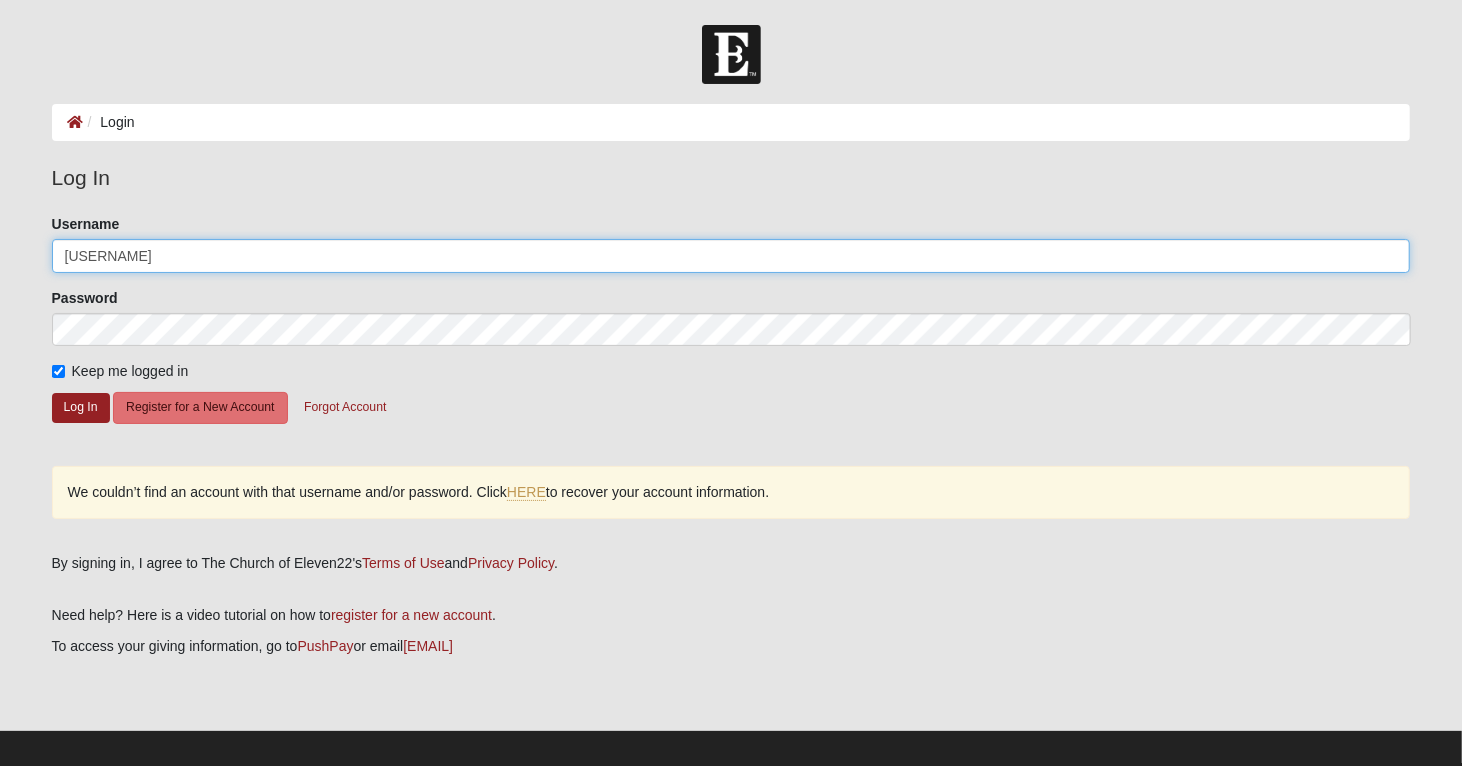 click on "gsiemion7" 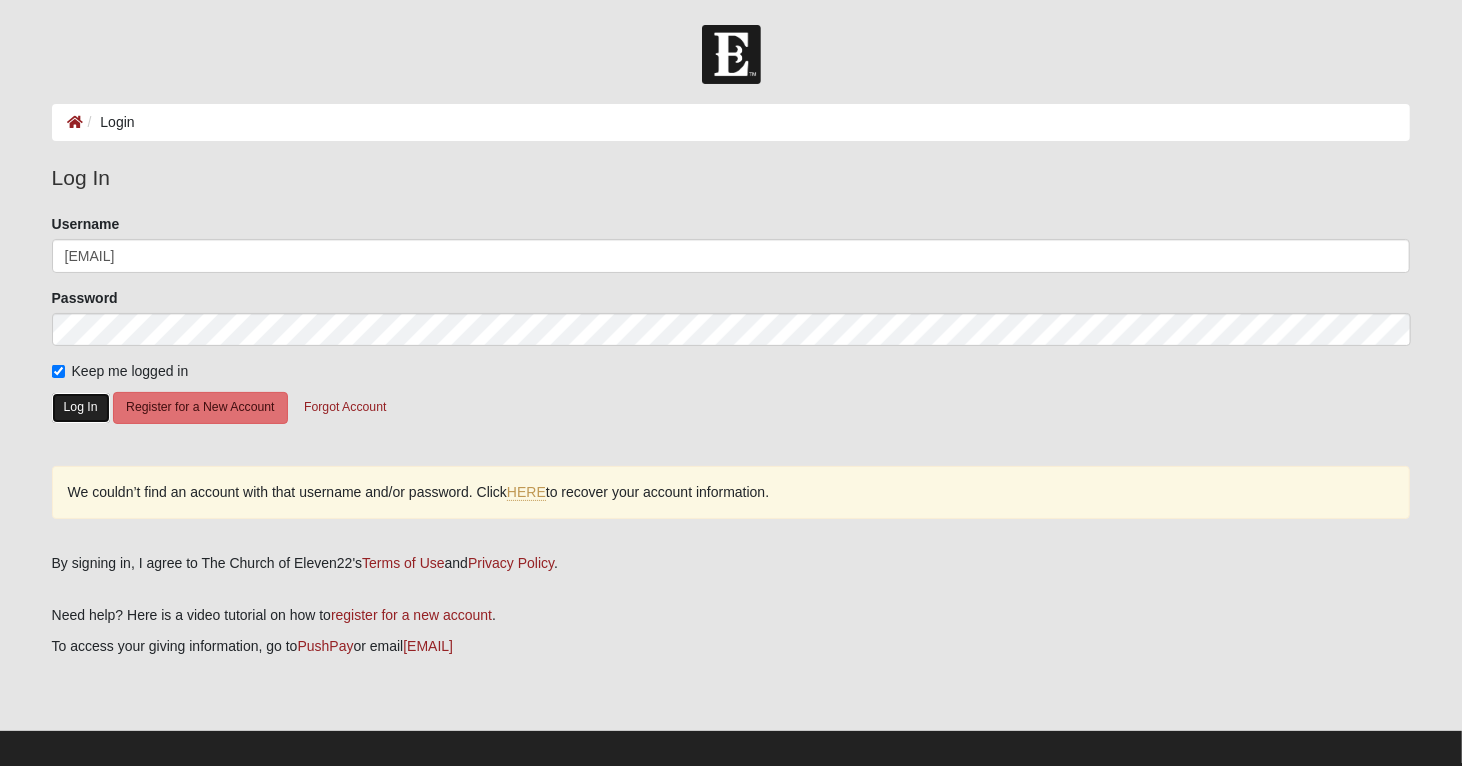 click on "Log In" 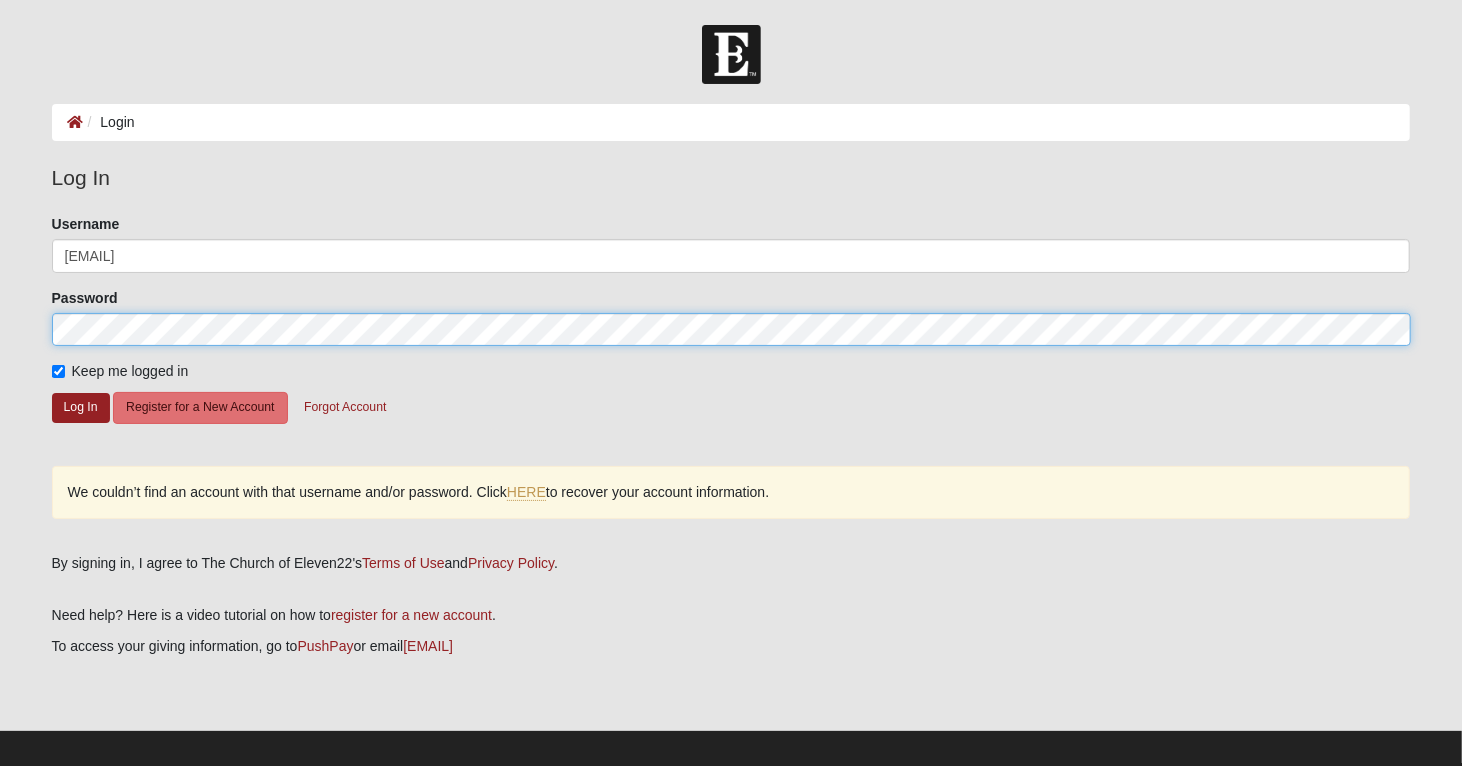 click on "Log In
Login
Login
Error
Log In  Please correct the following:    Username    gsiemion7@gmail.com     Password      Keep me logged in Log In Register for a New Account Forgot Account We couldn’t find an account with that username and/or password. Click  HERE" at bounding box center (731, 403) 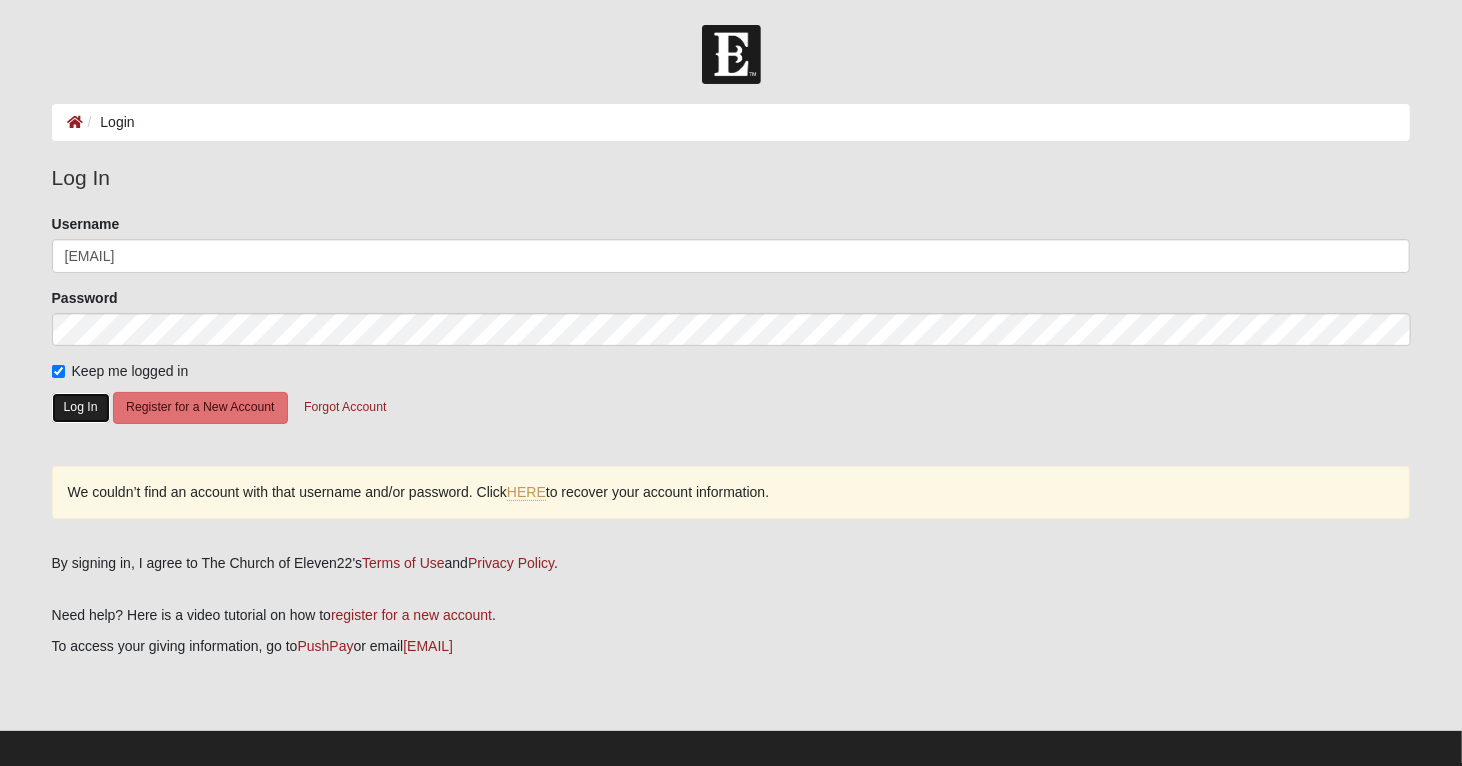 click on "Log In" 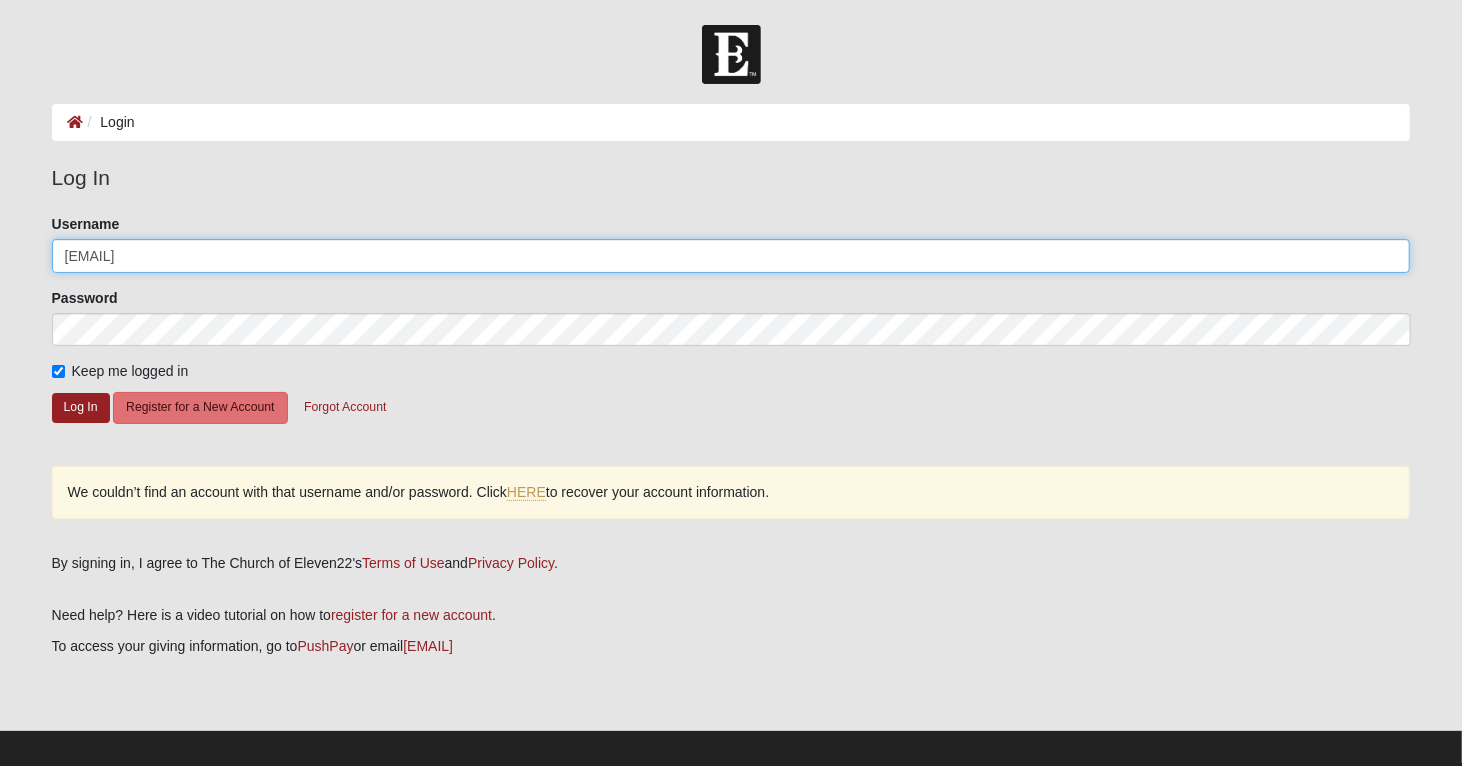 drag, startPoint x: 283, startPoint y: 255, endPoint x: 158, endPoint y: 264, distance: 125.32358 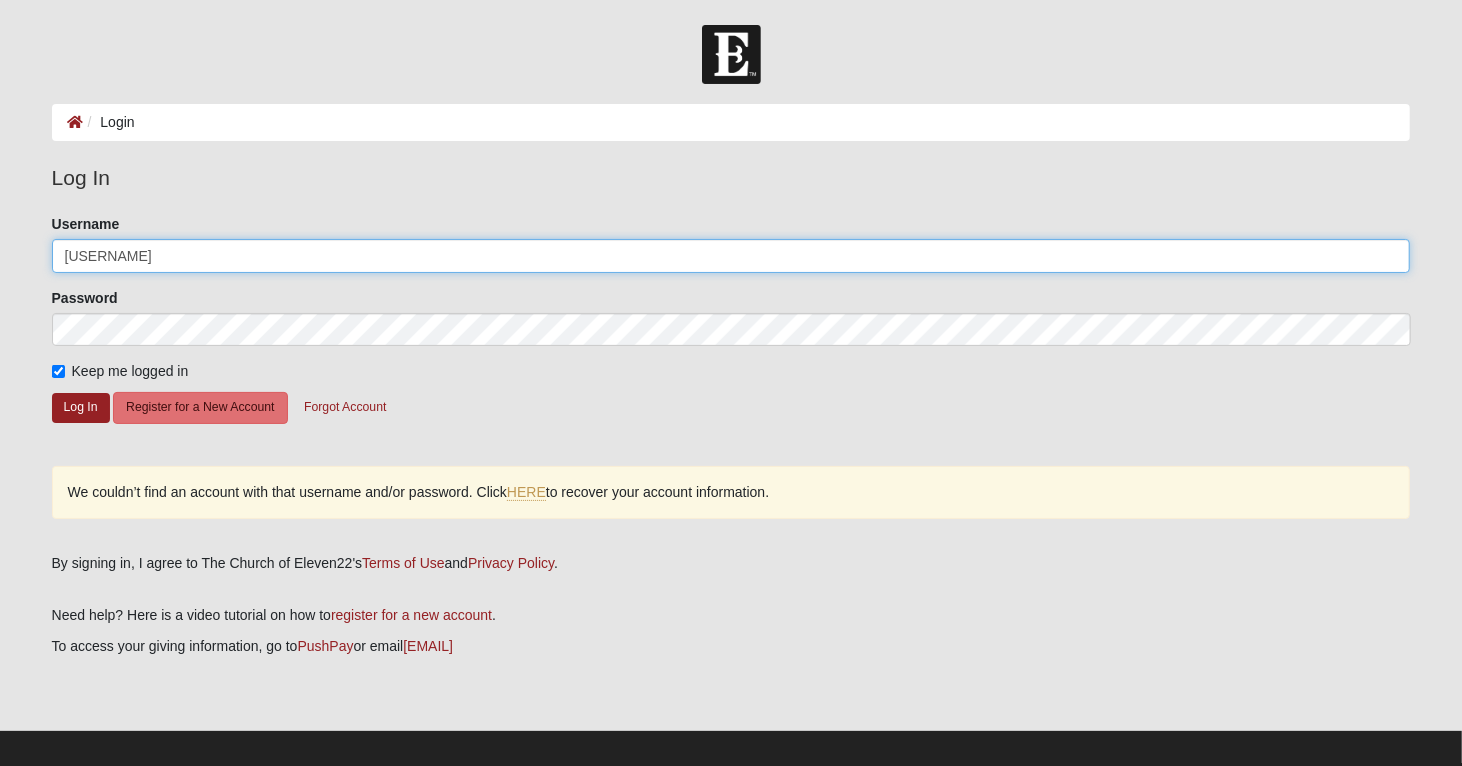 type on "gsiemion7" 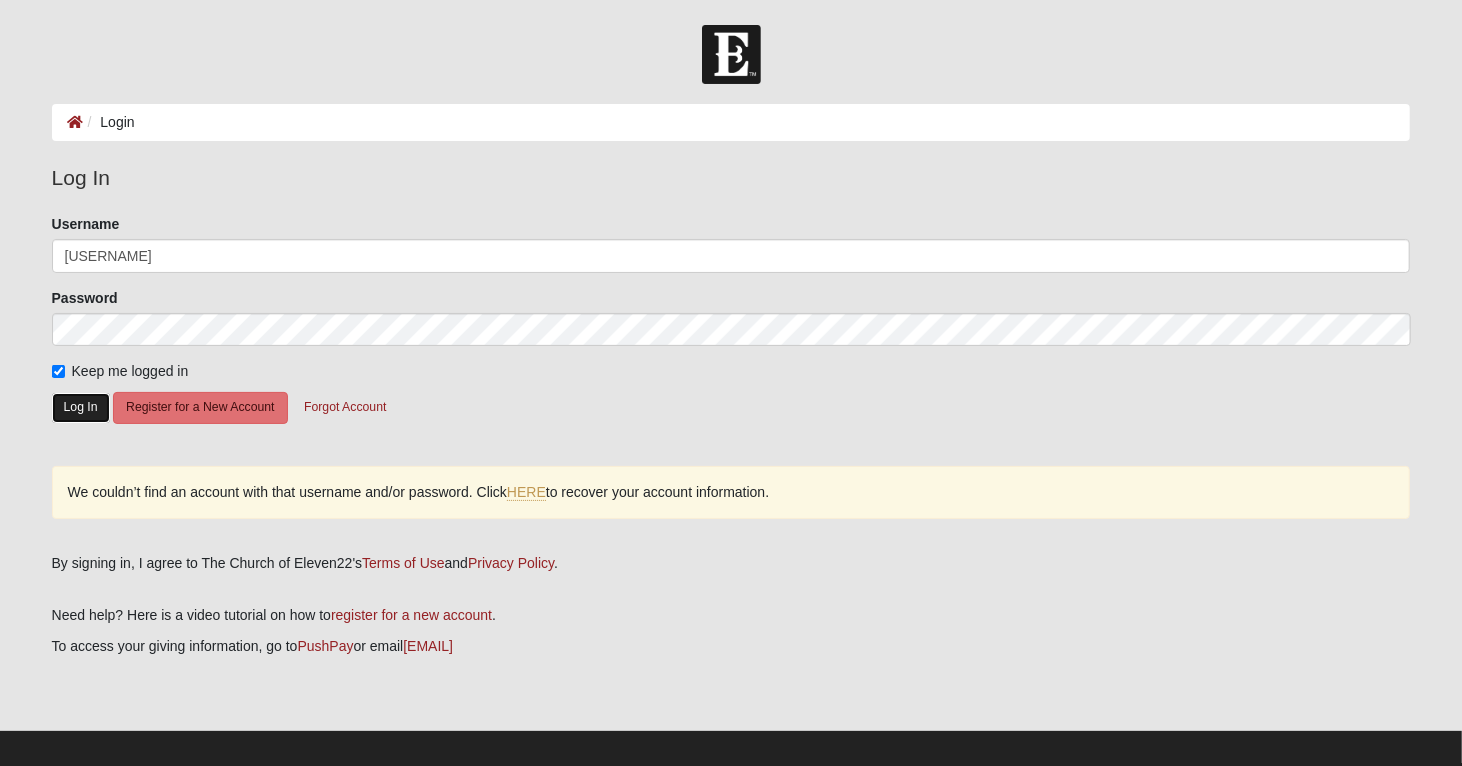click on "Log In" 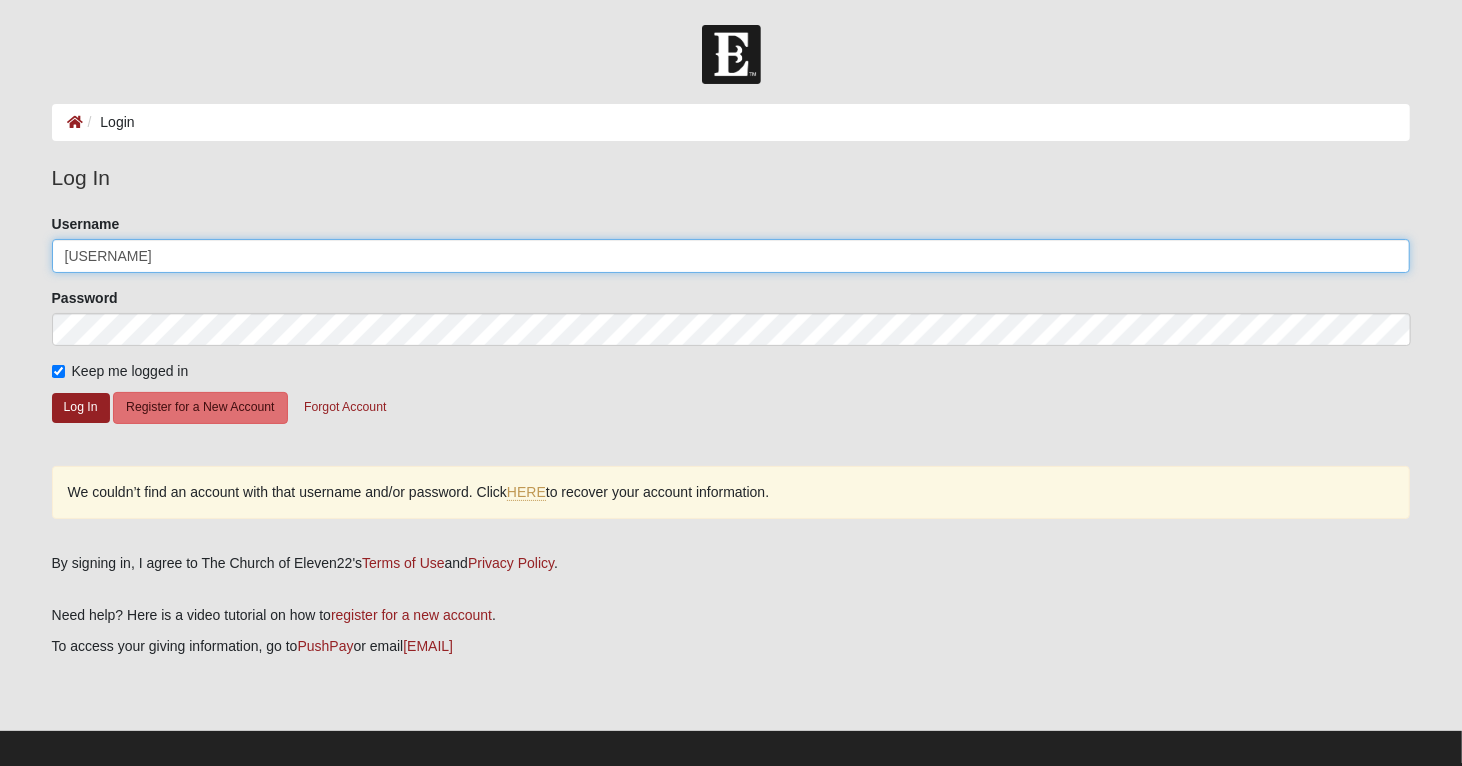 click on "gsiemion7" 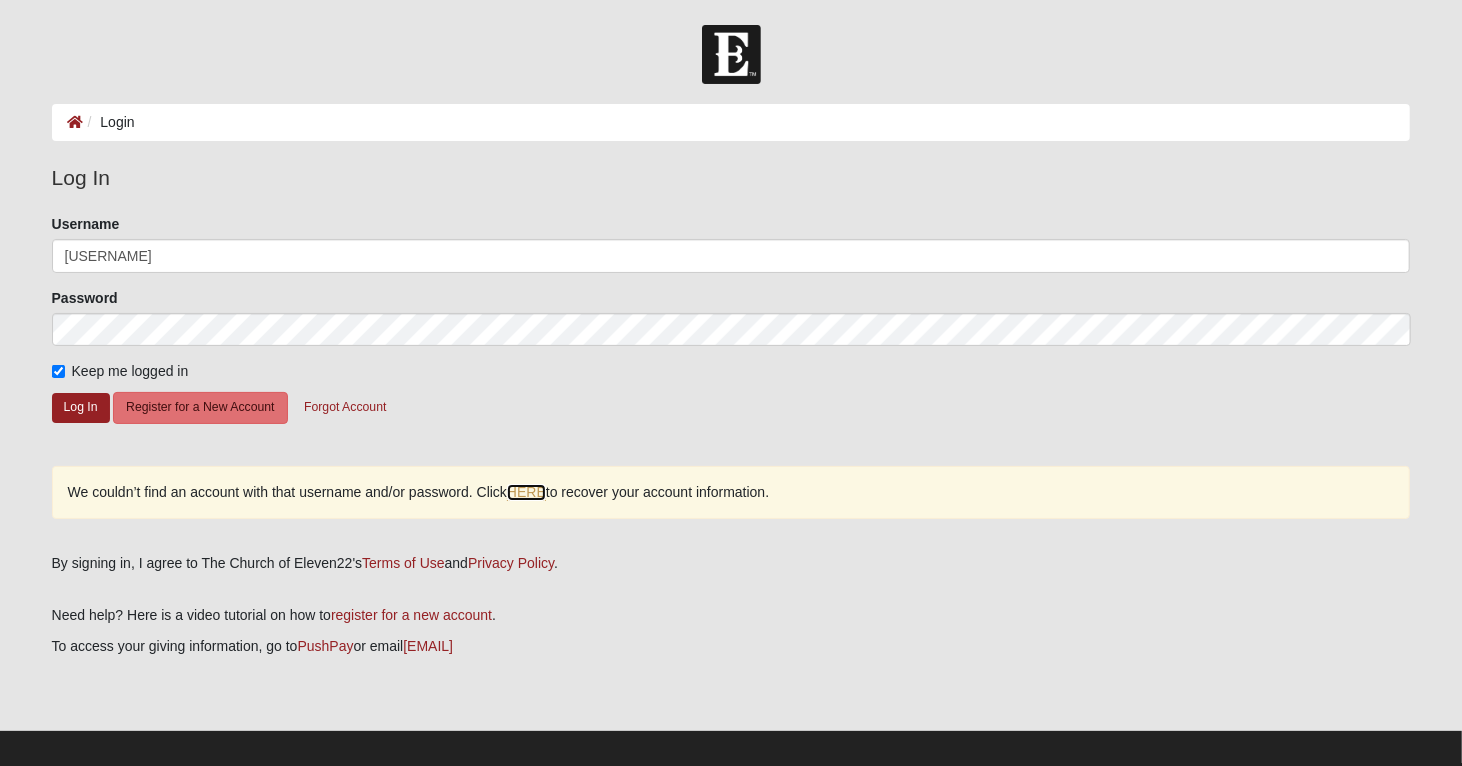 click on "HERE" at bounding box center [526, 492] 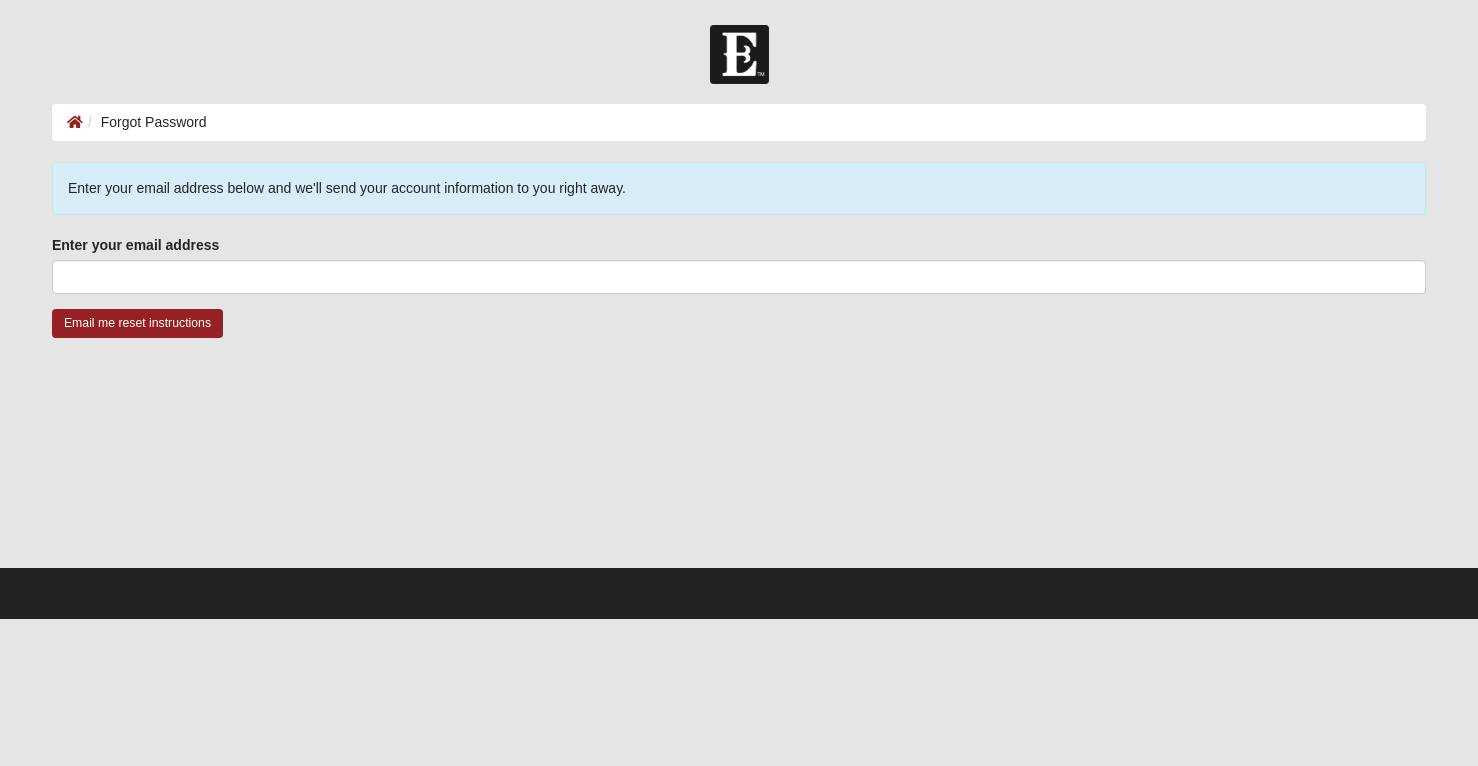 scroll, scrollTop: 0, scrollLeft: 0, axis: both 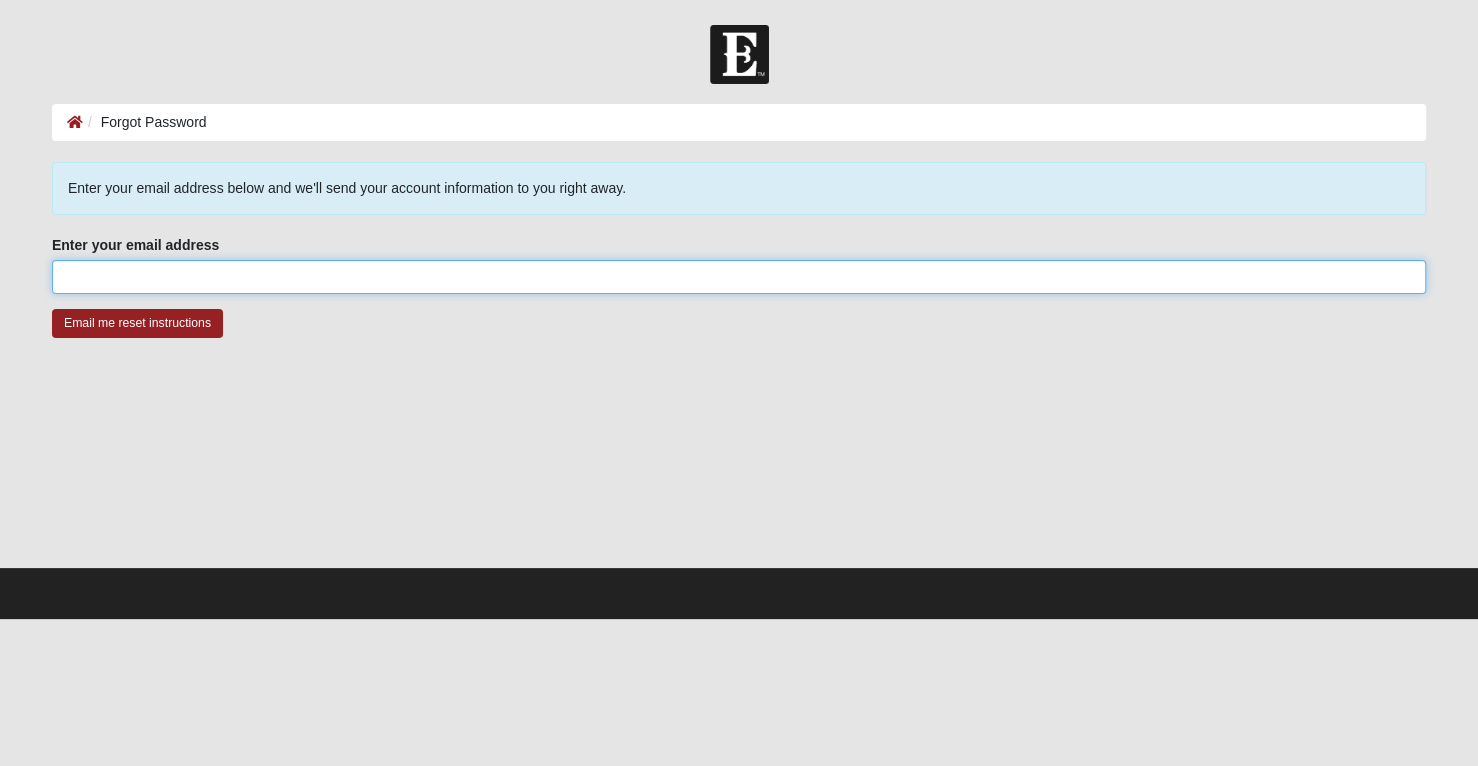 click on "Enter your email address" at bounding box center (739, 277) 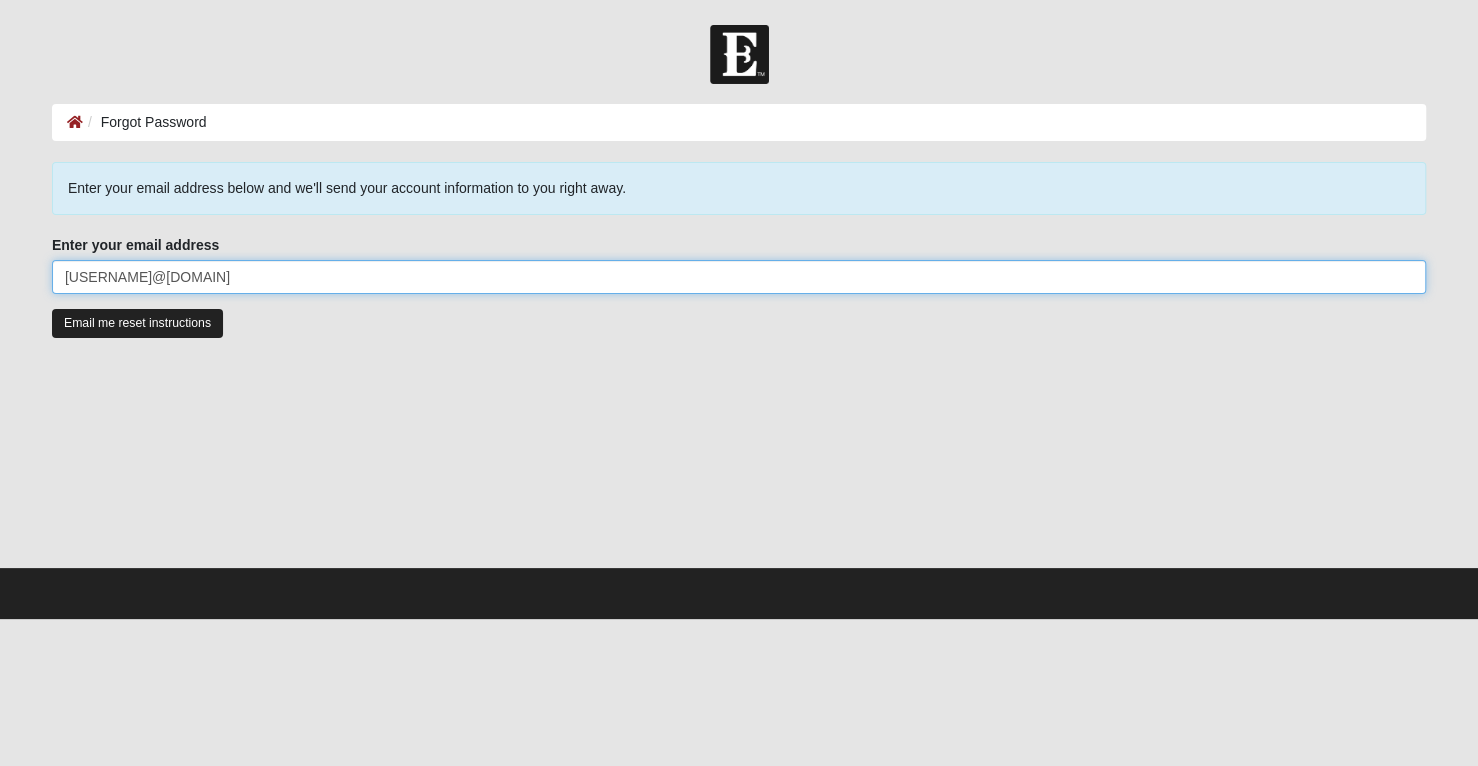 type on "[EMAIL]" 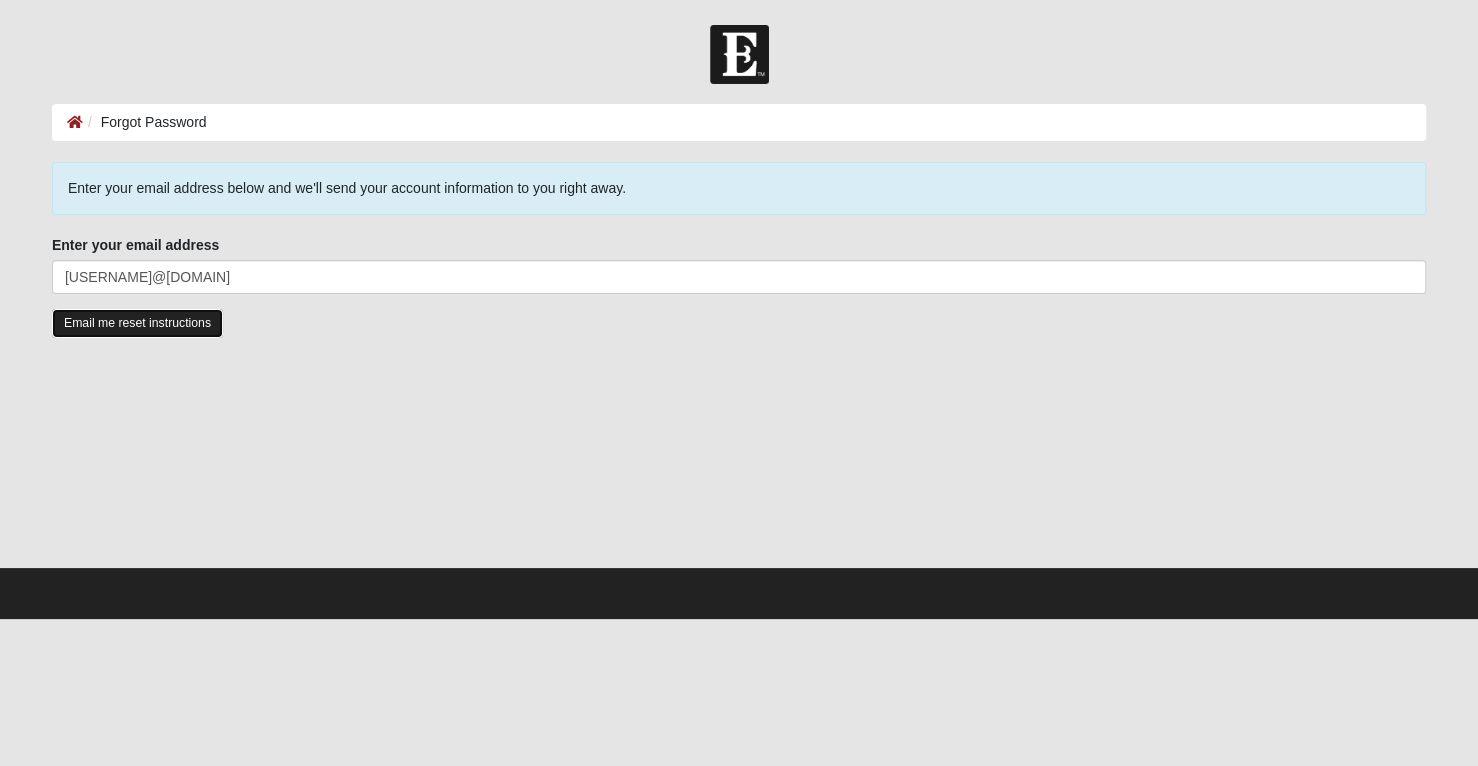 click on "Email me reset instructions" at bounding box center [137, 323] 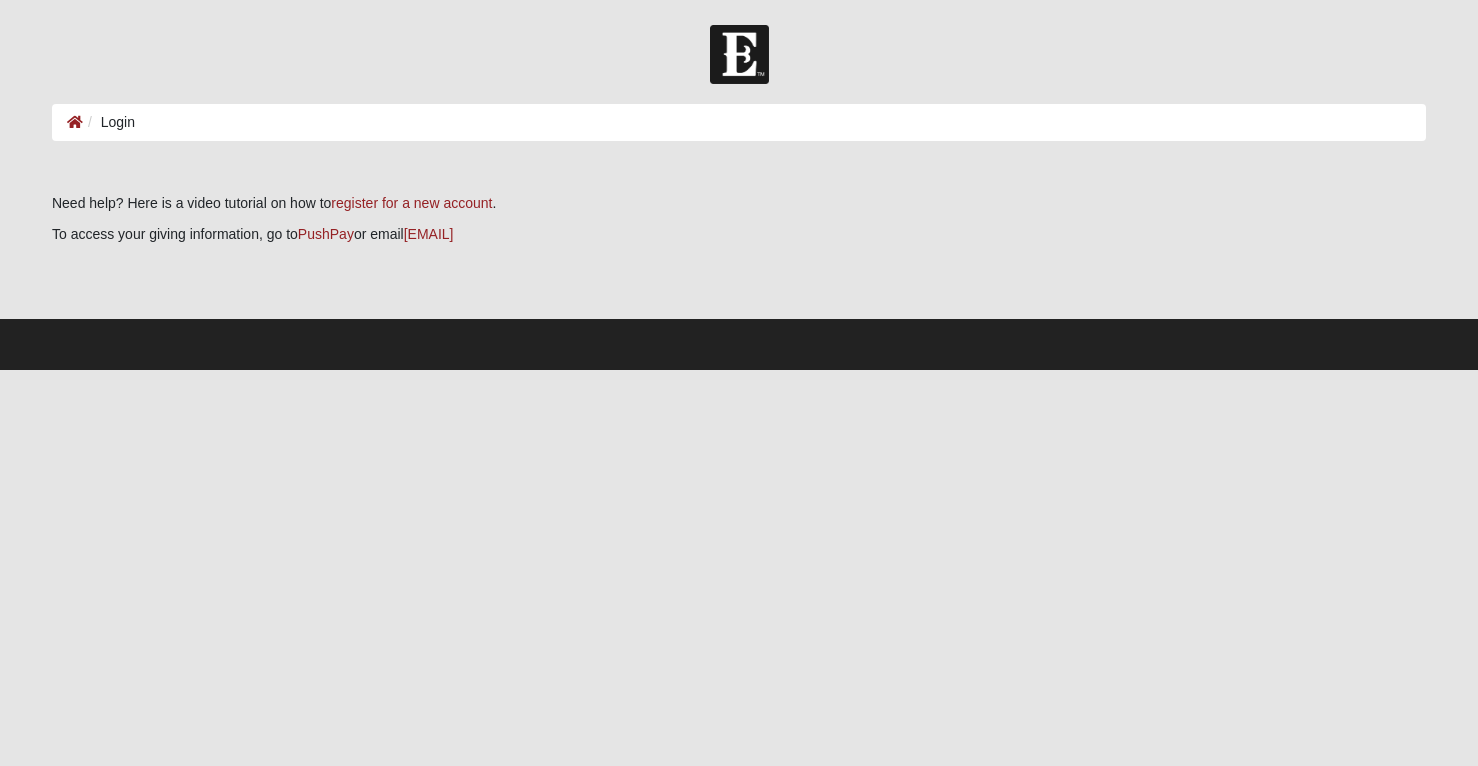 scroll, scrollTop: 0, scrollLeft: 0, axis: both 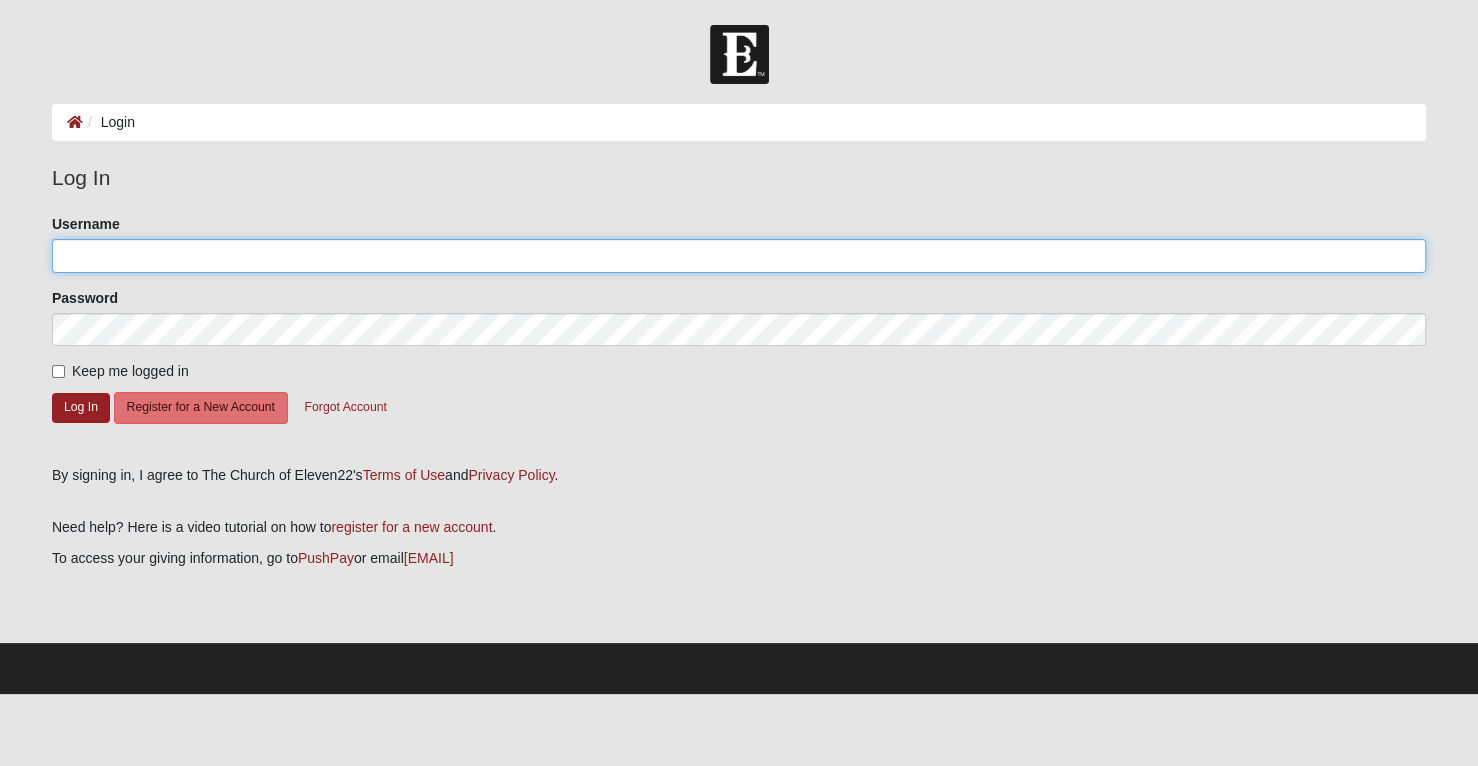 click on "Username" 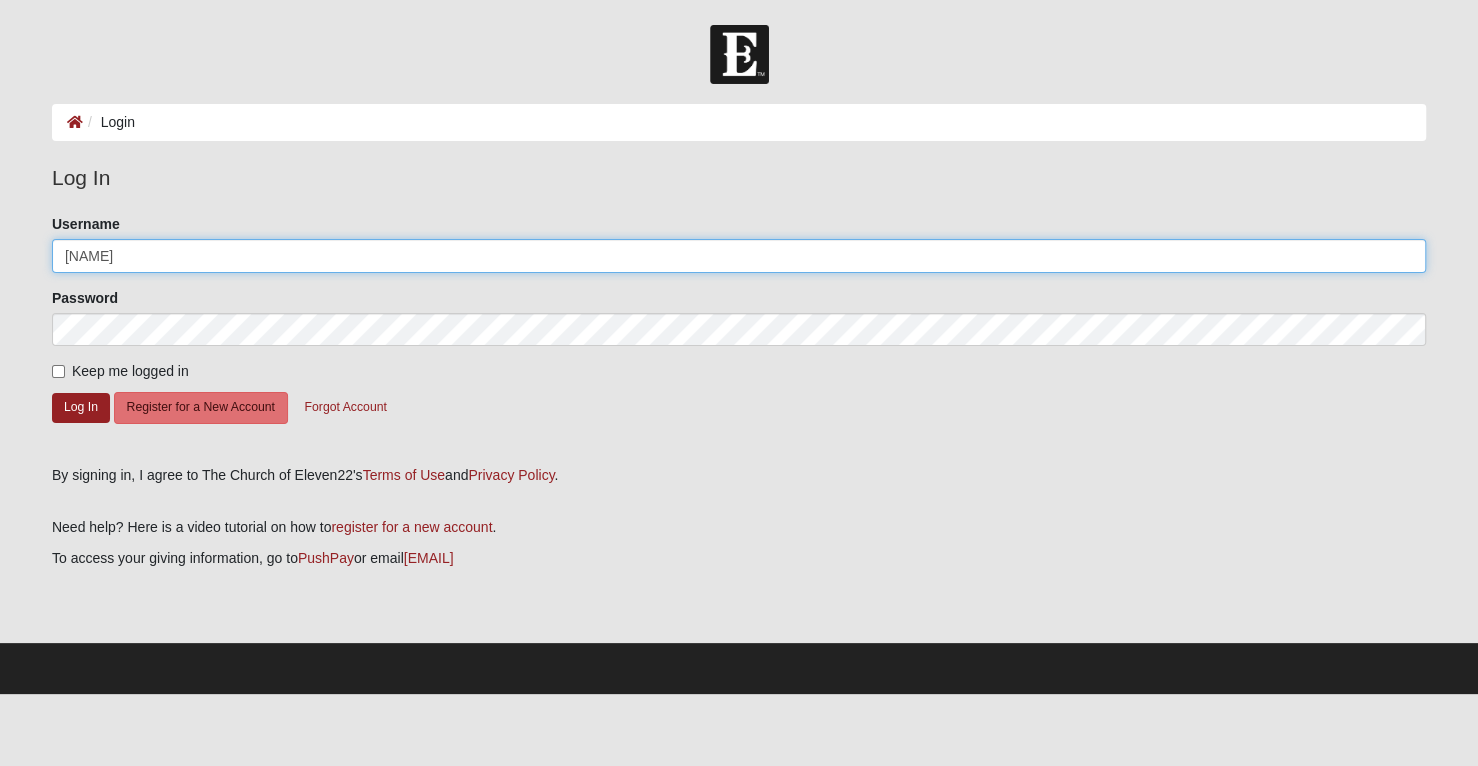 type on "GSiemion7" 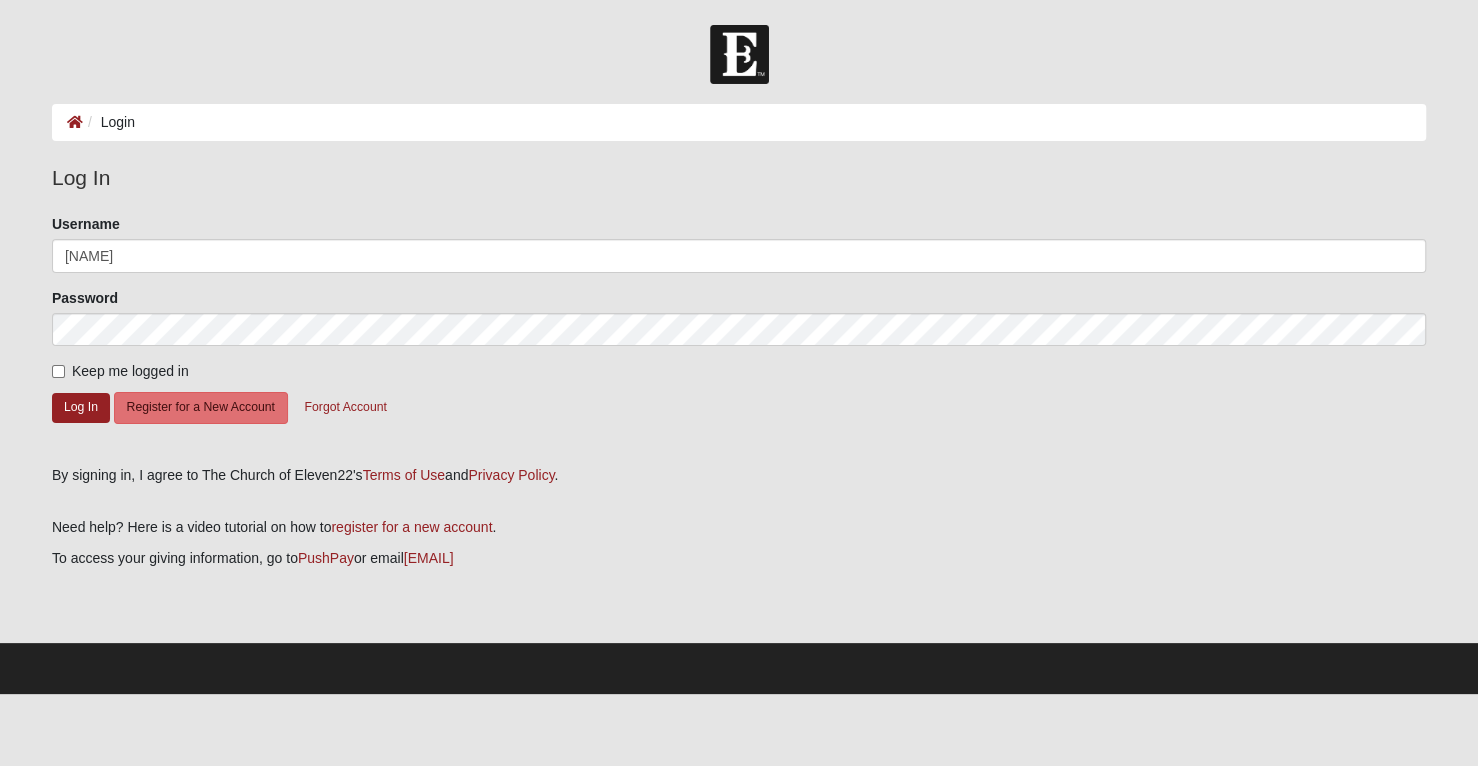 click on "Keep me logged in" at bounding box center (130, 371) 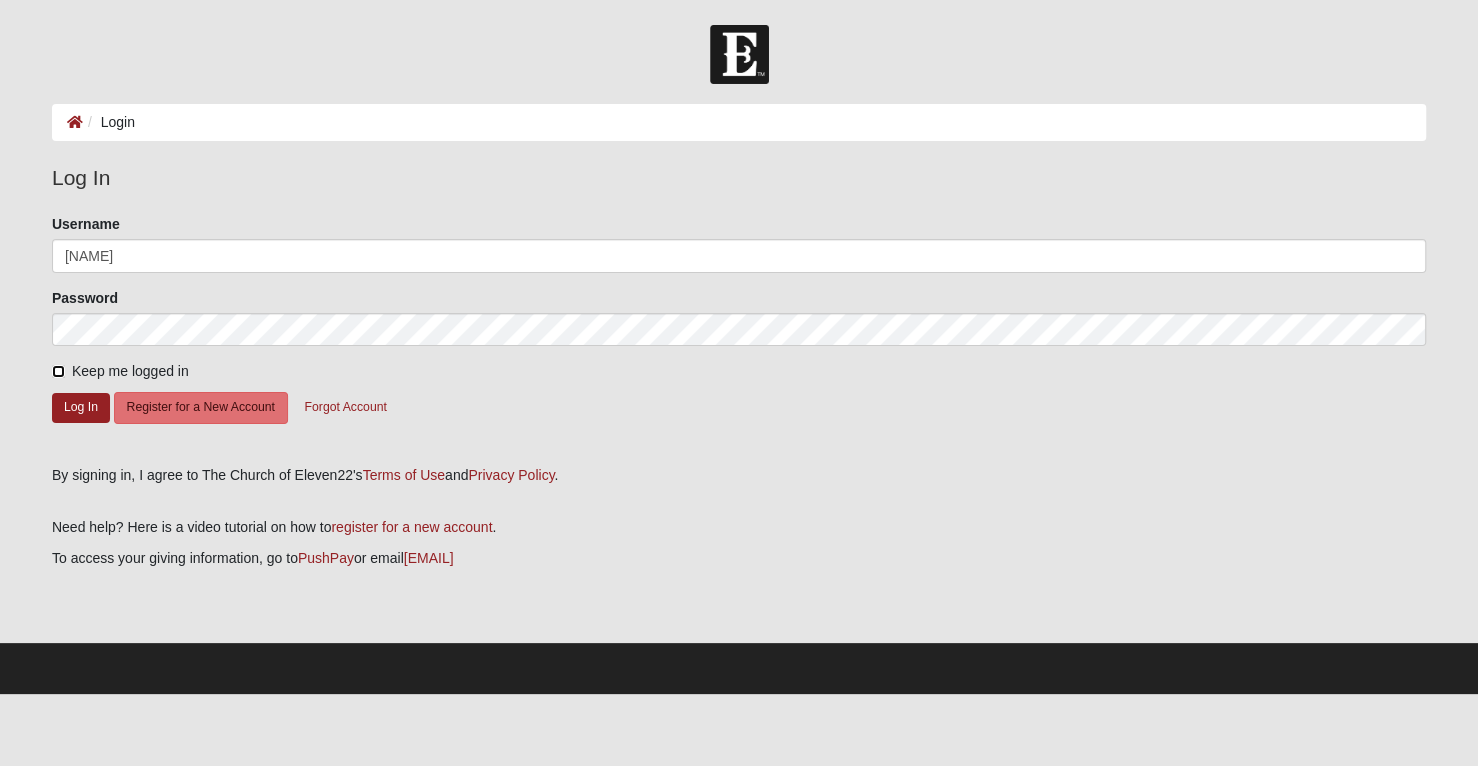 click on "Keep me logged in" at bounding box center [58, 371] 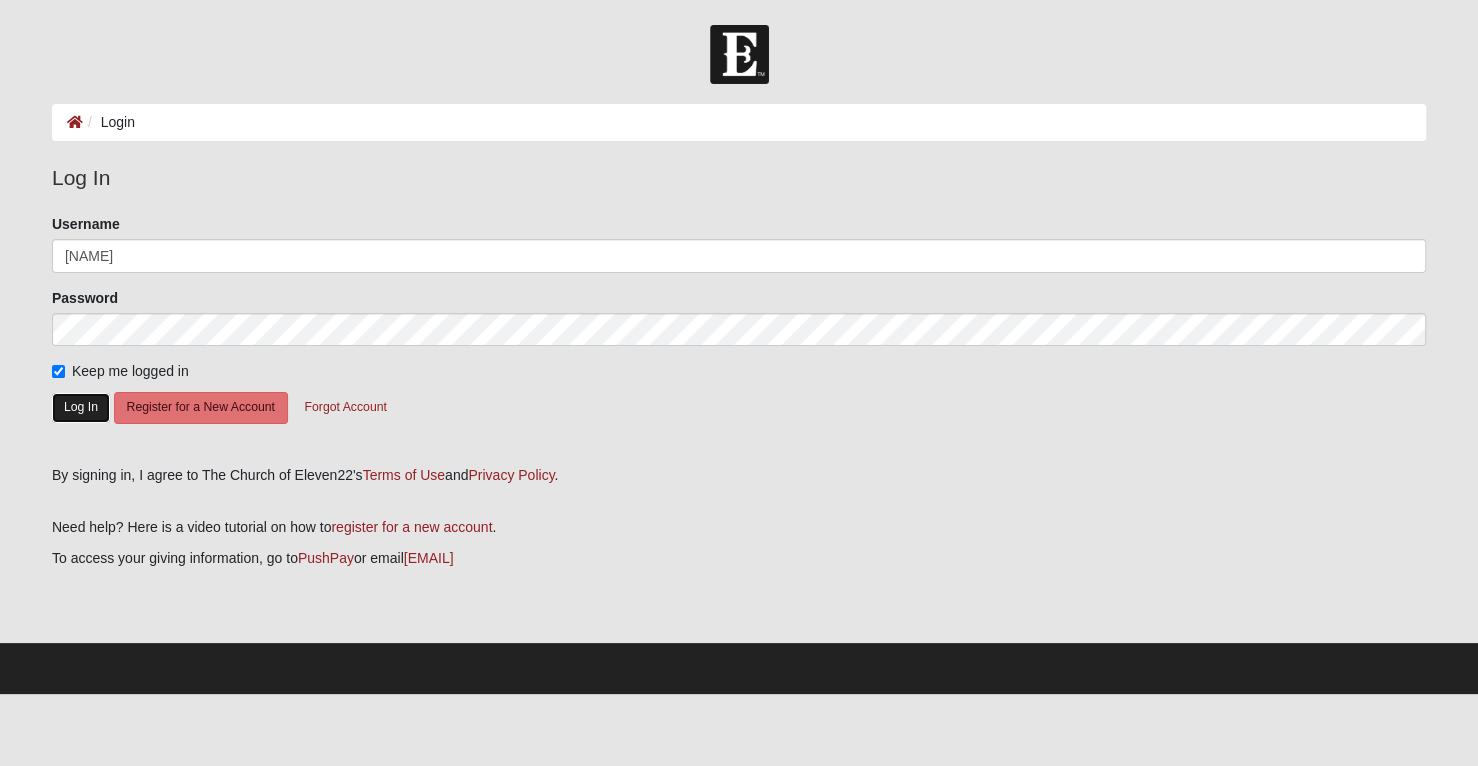 click on "Log In" 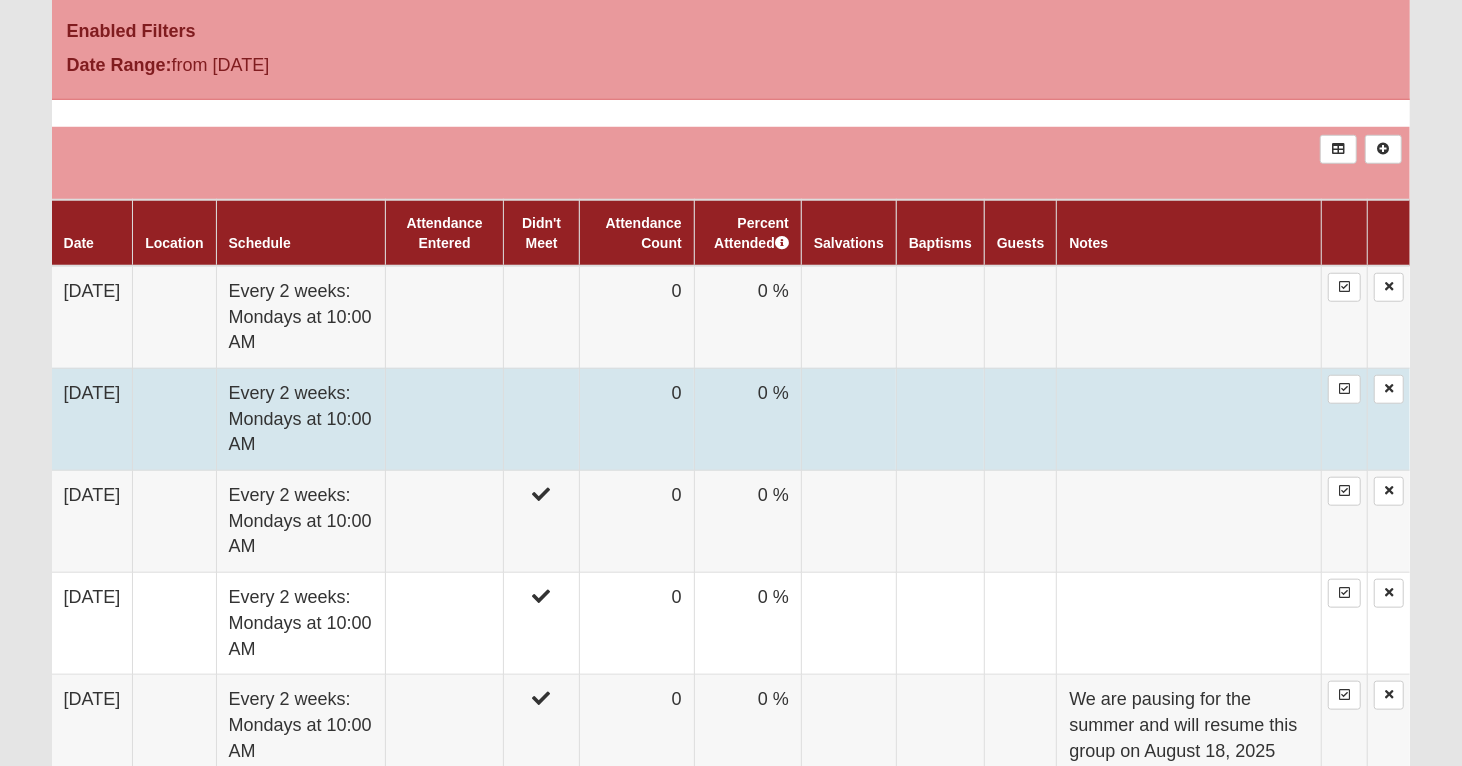 scroll, scrollTop: 1000, scrollLeft: 0, axis: vertical 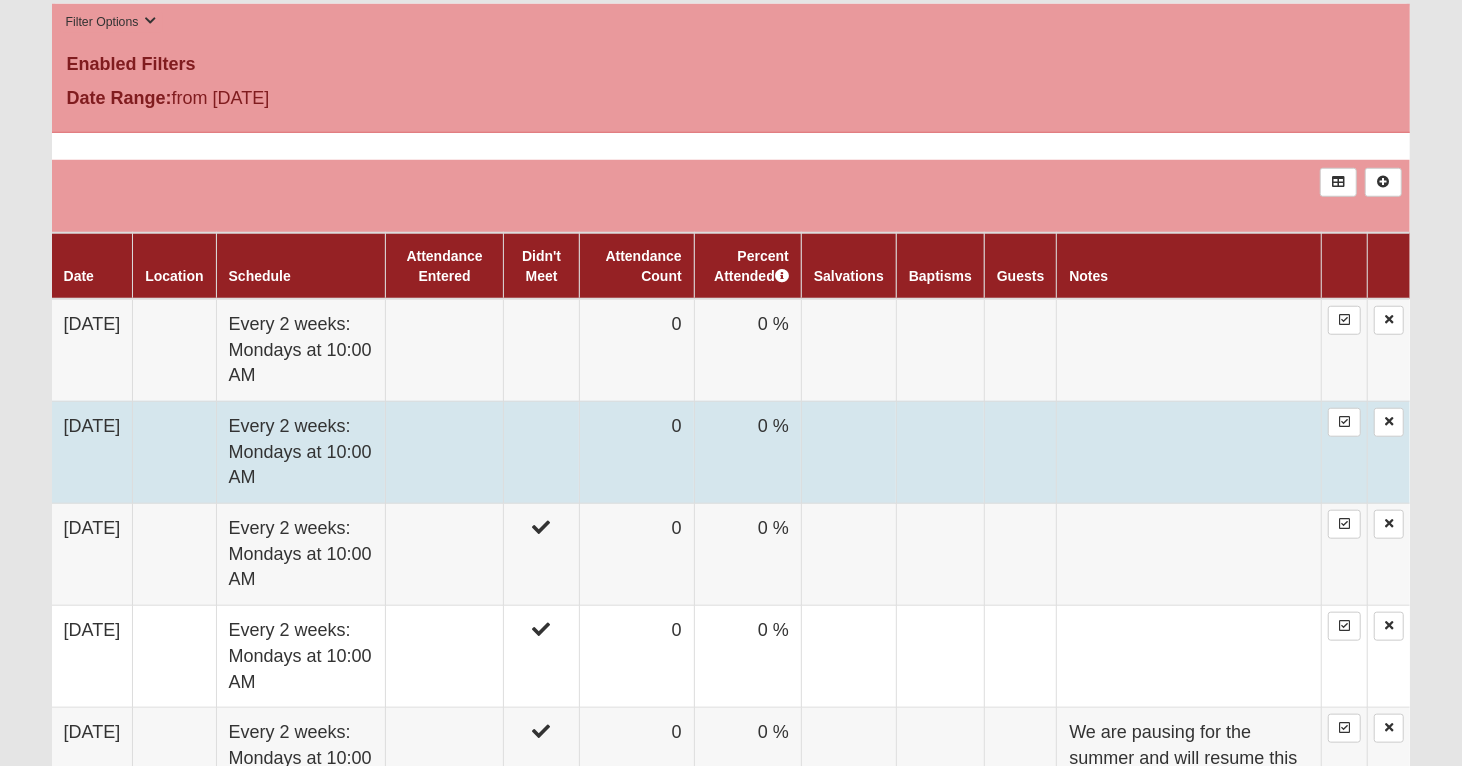click at bounding box center [444, 452] 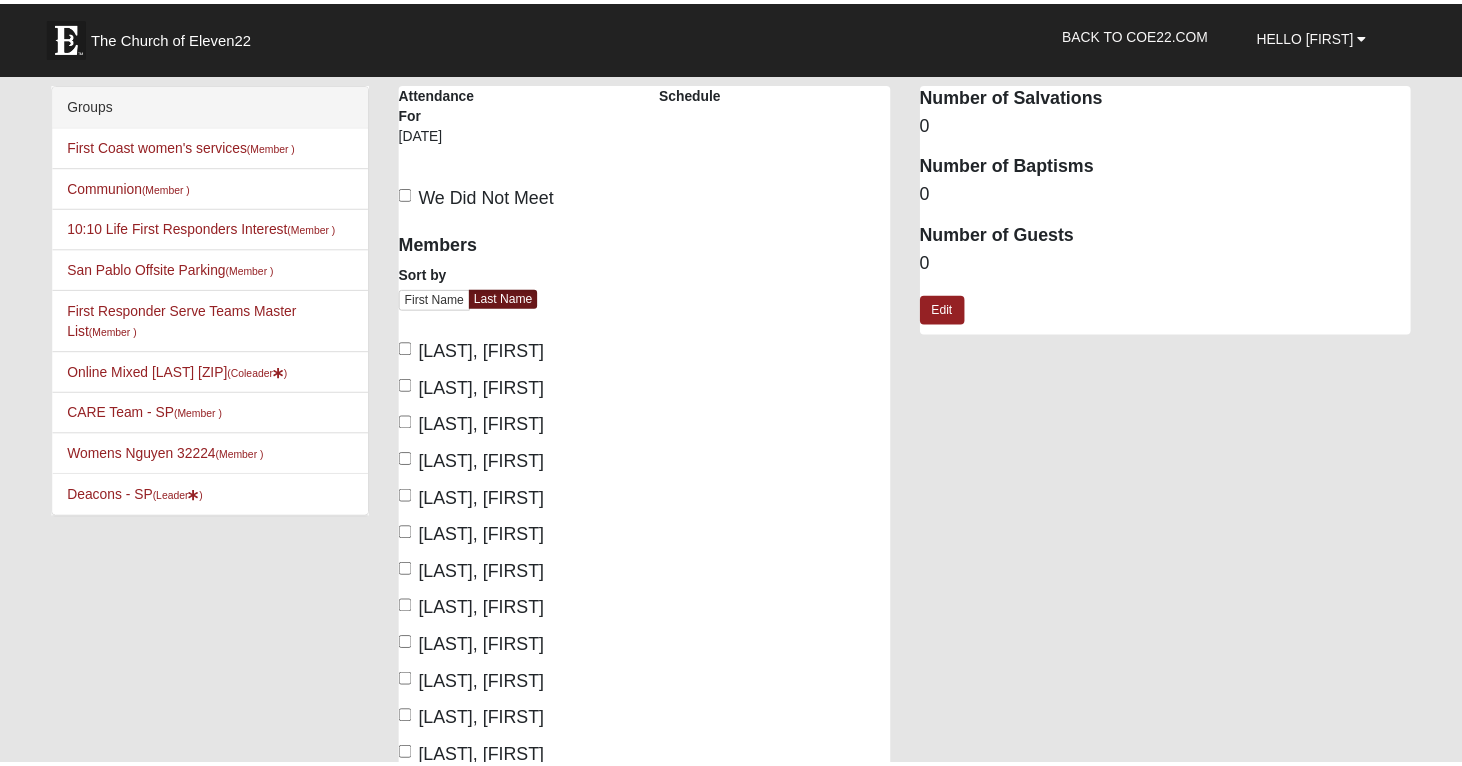 scroll, scrollTop: 0, scrollLeft: 0, axis: both 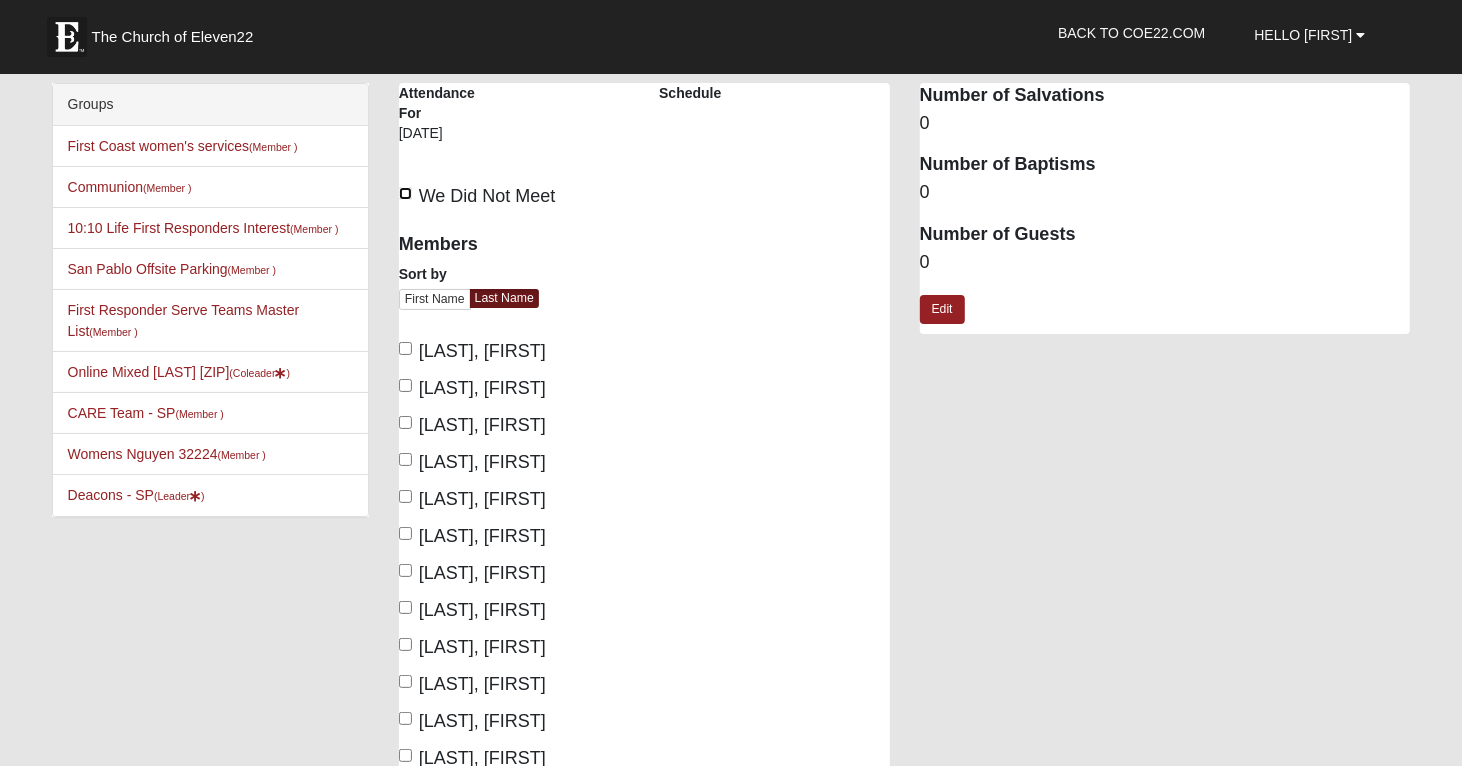 click on "We Did Not Meet" at bounding box center (405, 193) 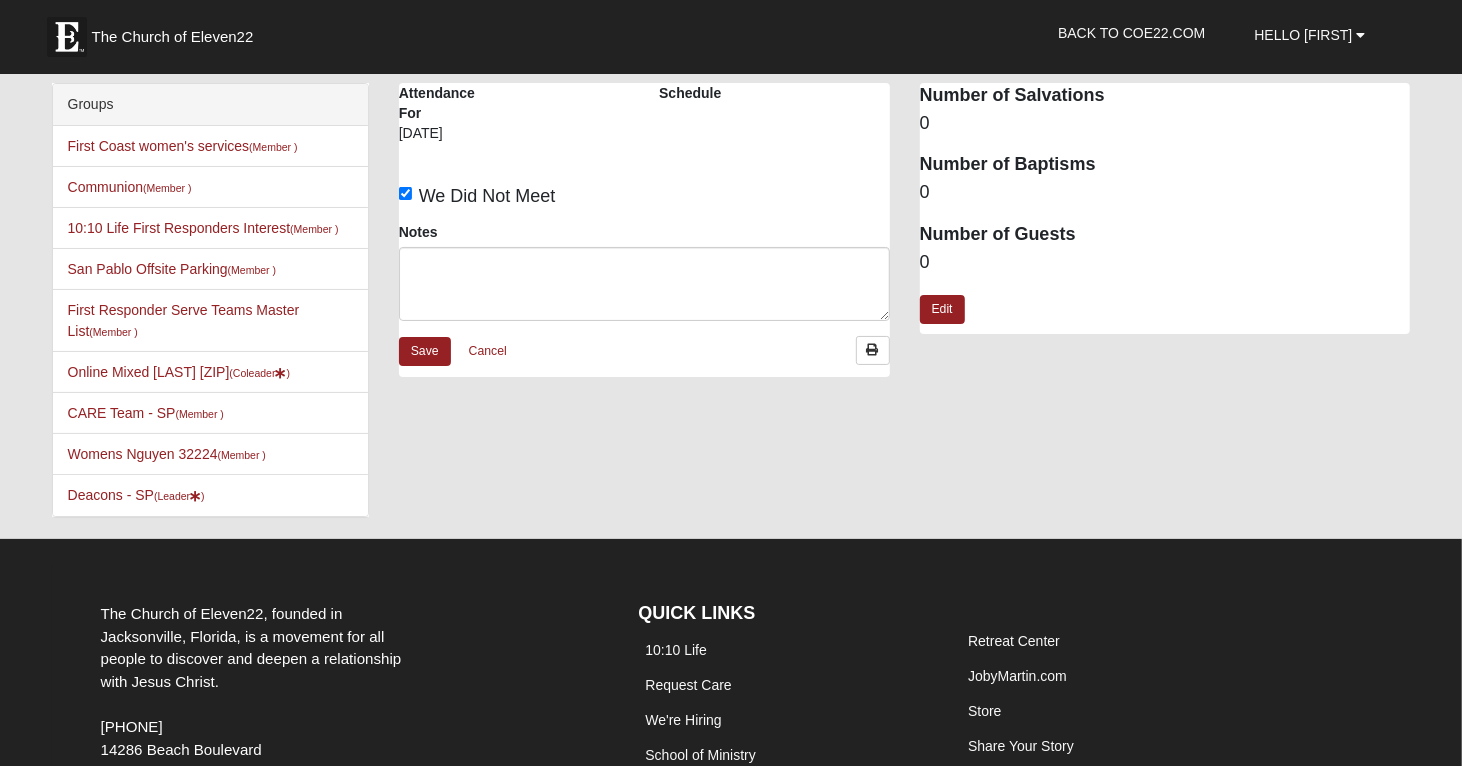 click on "Save
Cancel" at bounding box center [644, 356] 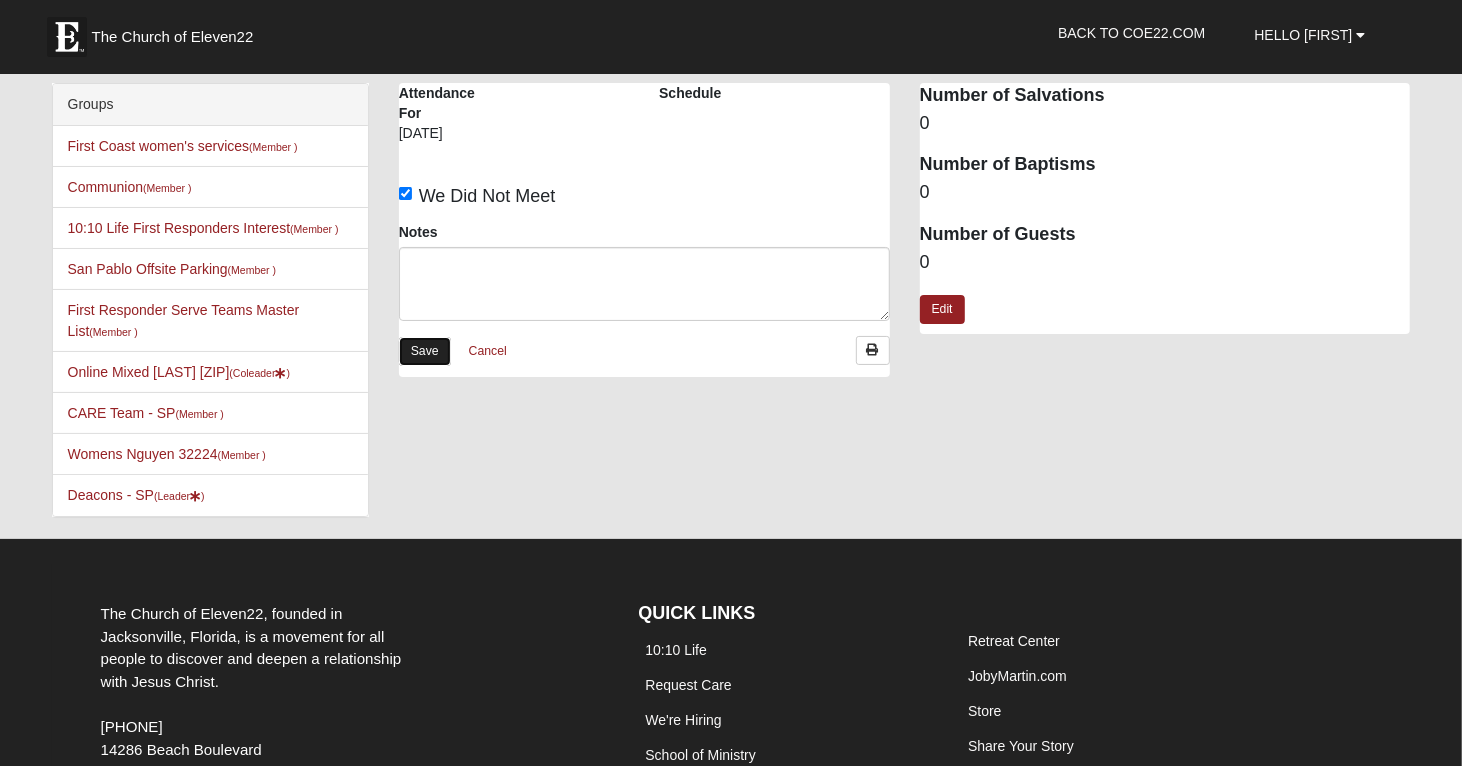 click on "Save" at bounding box center [425, 351] 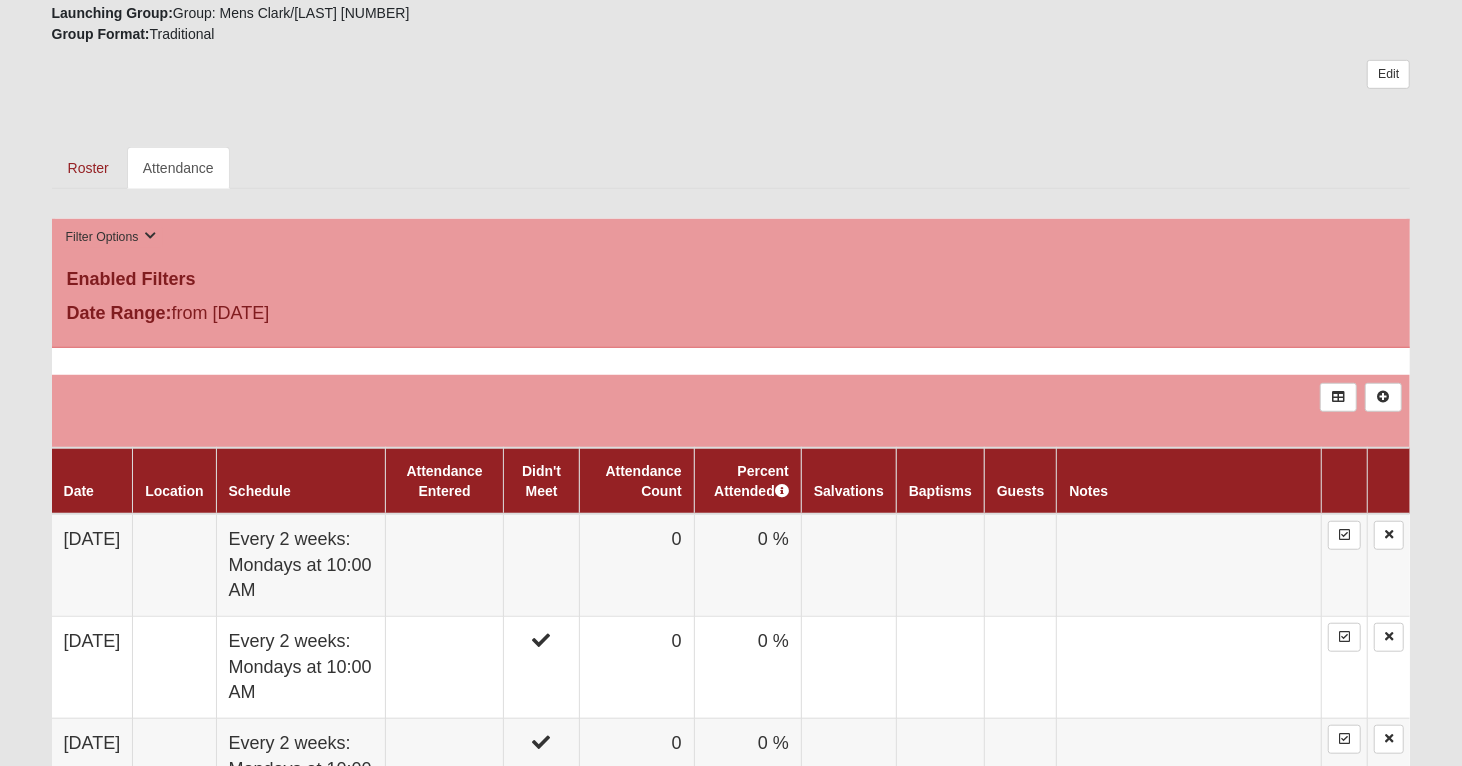 scroll, scrollTop: 1000, scrollLeft: 0, axis: vertical 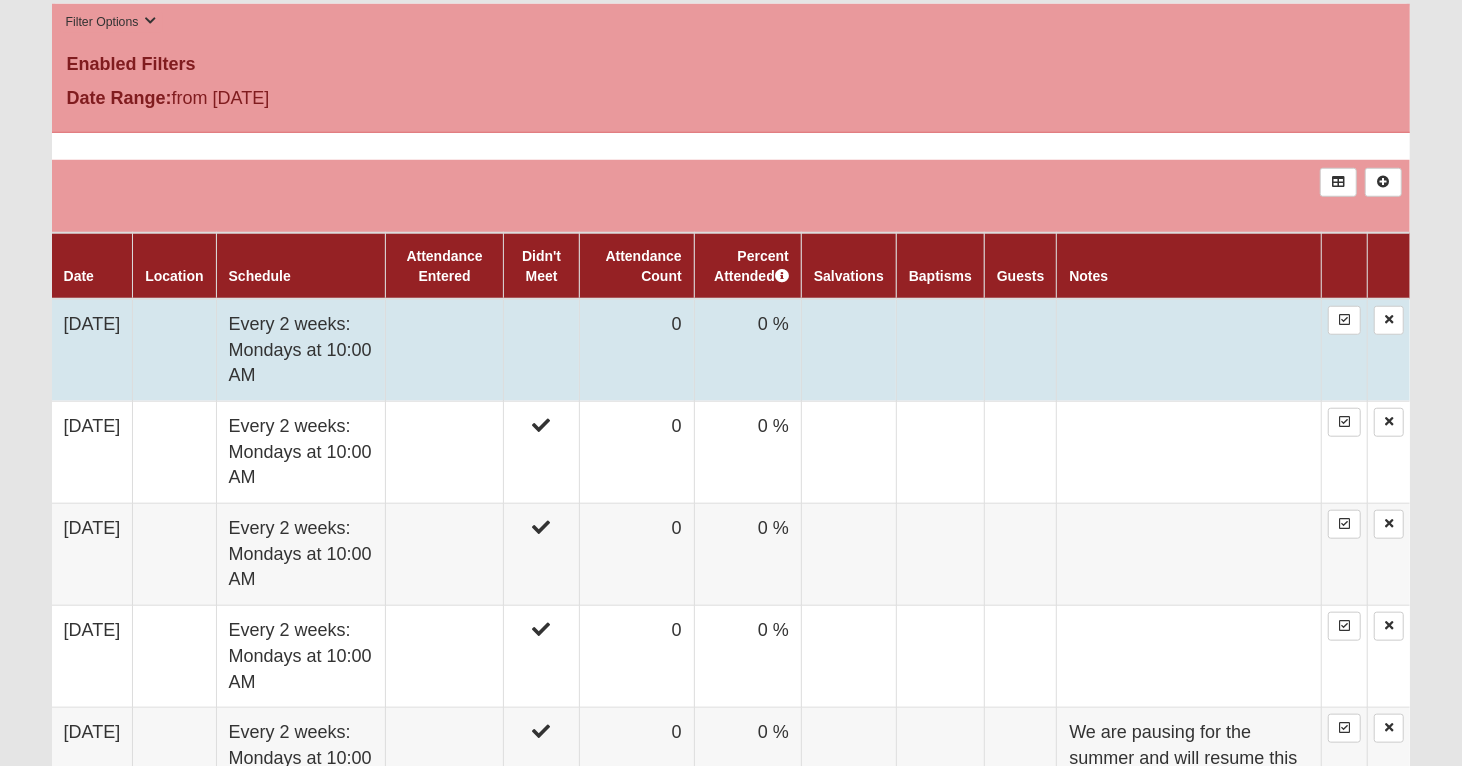 click at bounding box center [444, 350] 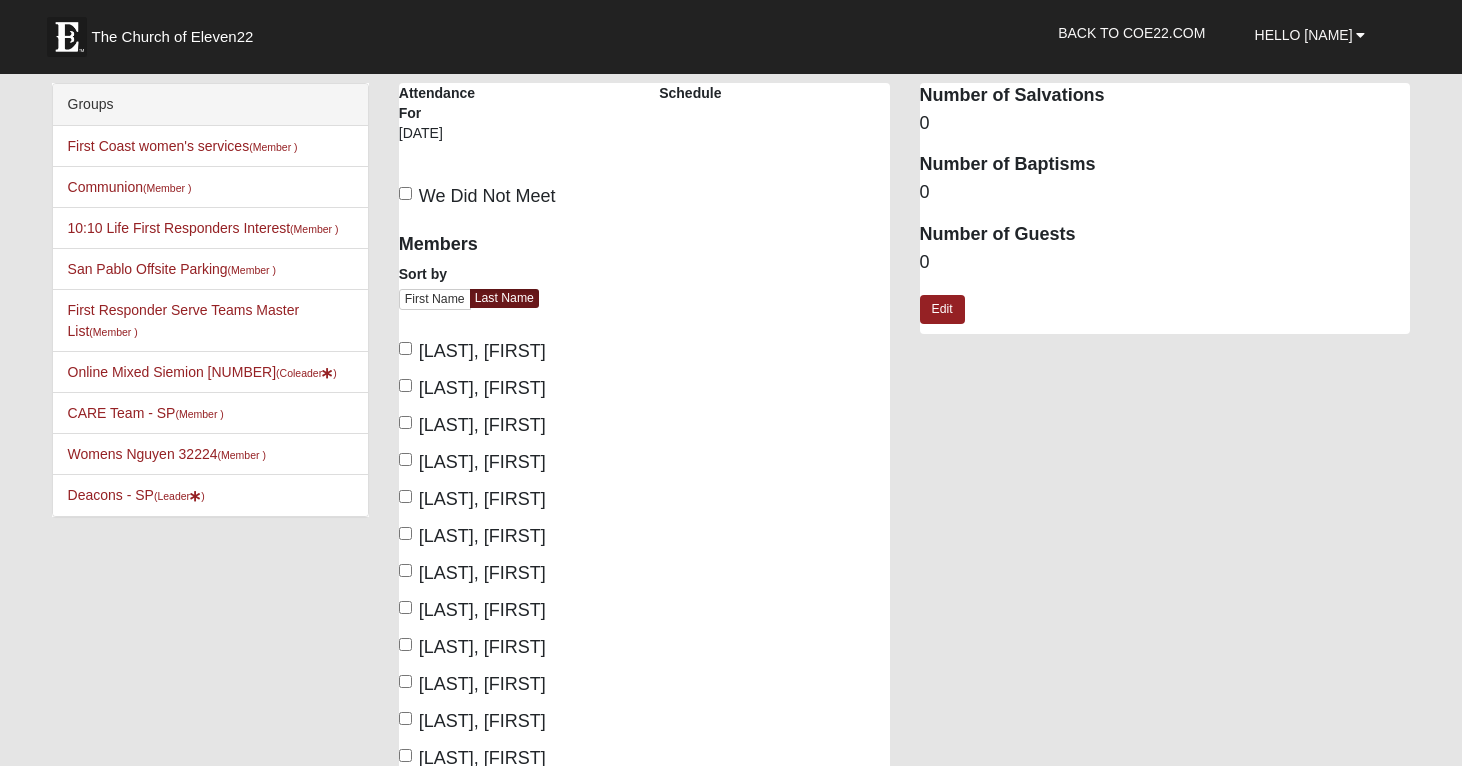 scroll, scrollTop: 0, scrollLeft: 0, axis: both 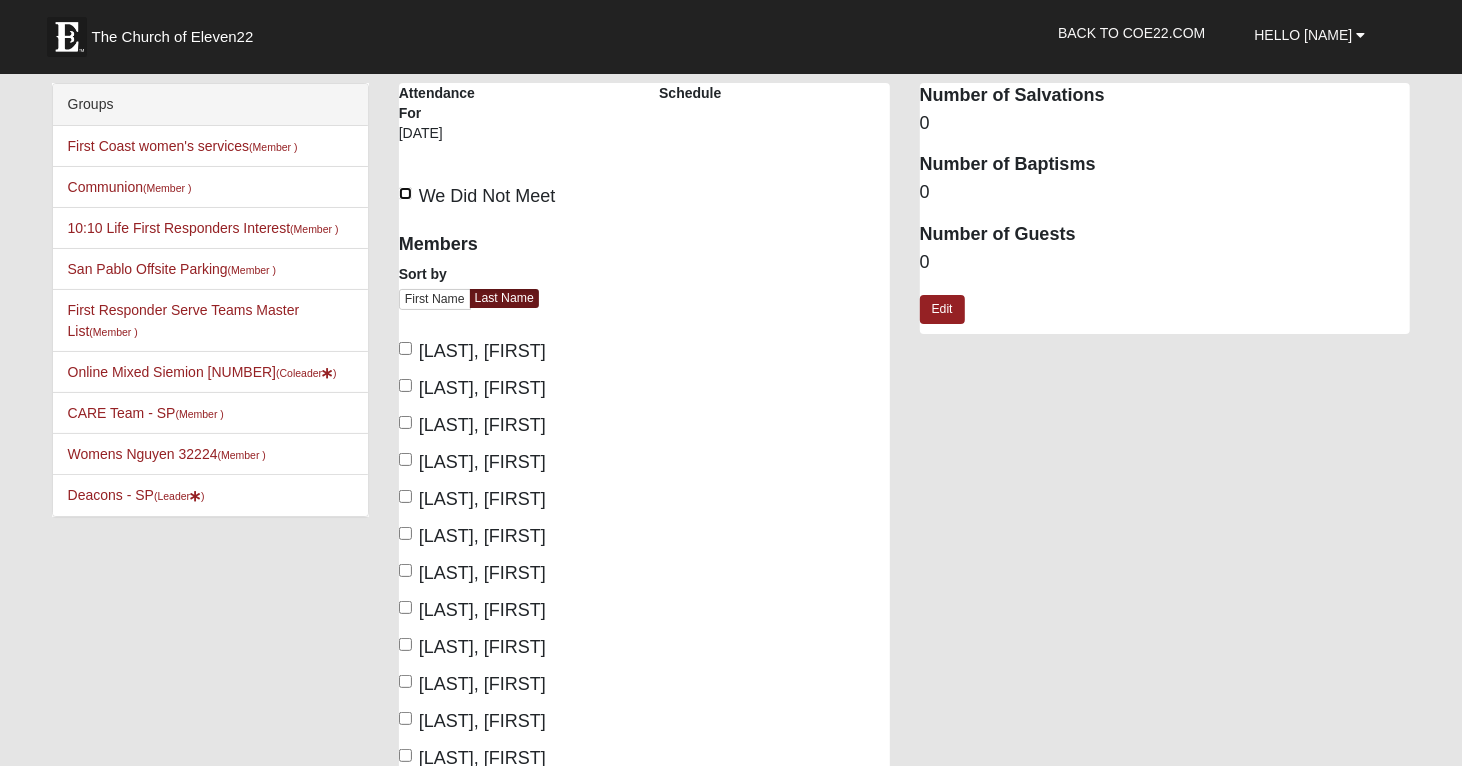 click on "We Did Not Meet" at bounding box center (405, 193) 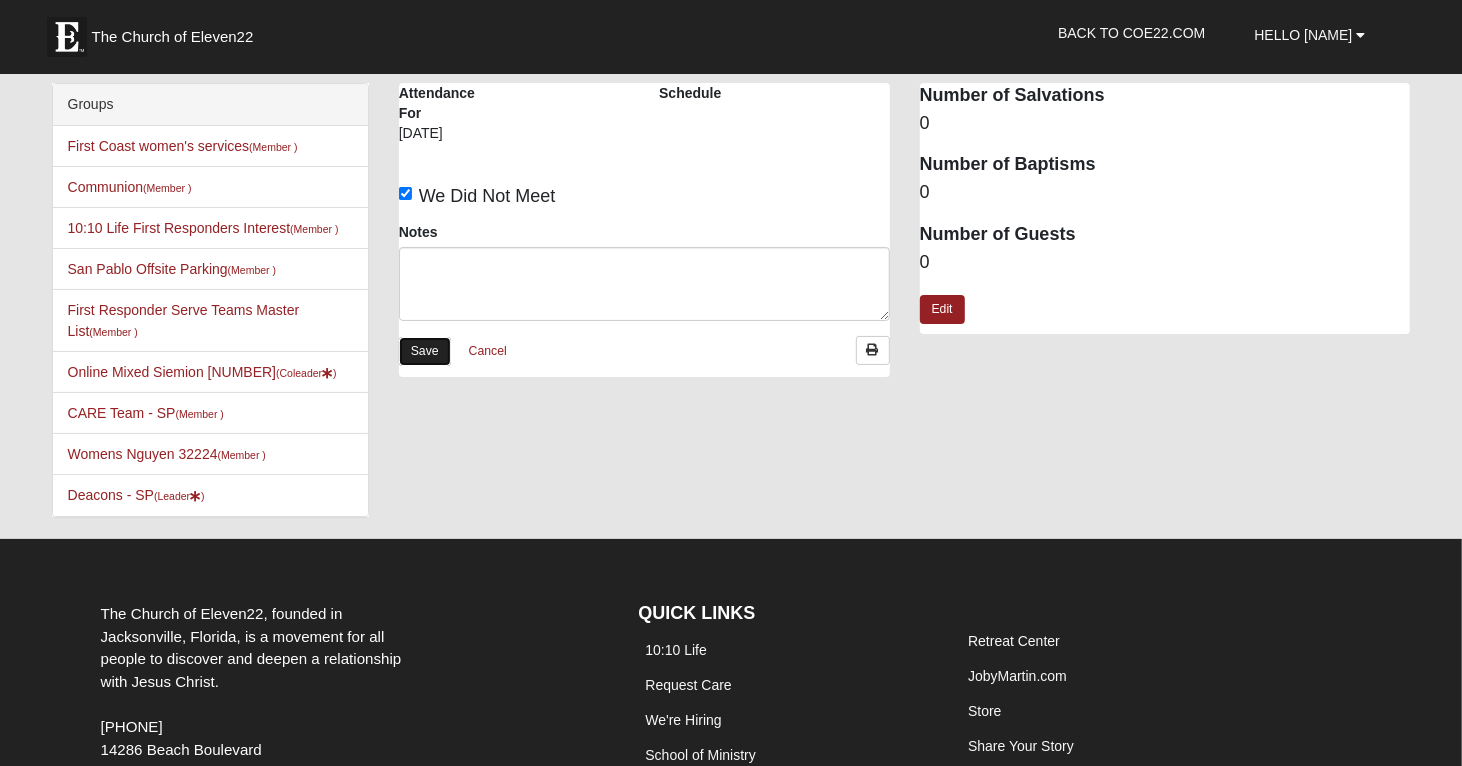 click on "Save" at bounding box center (425, 351) 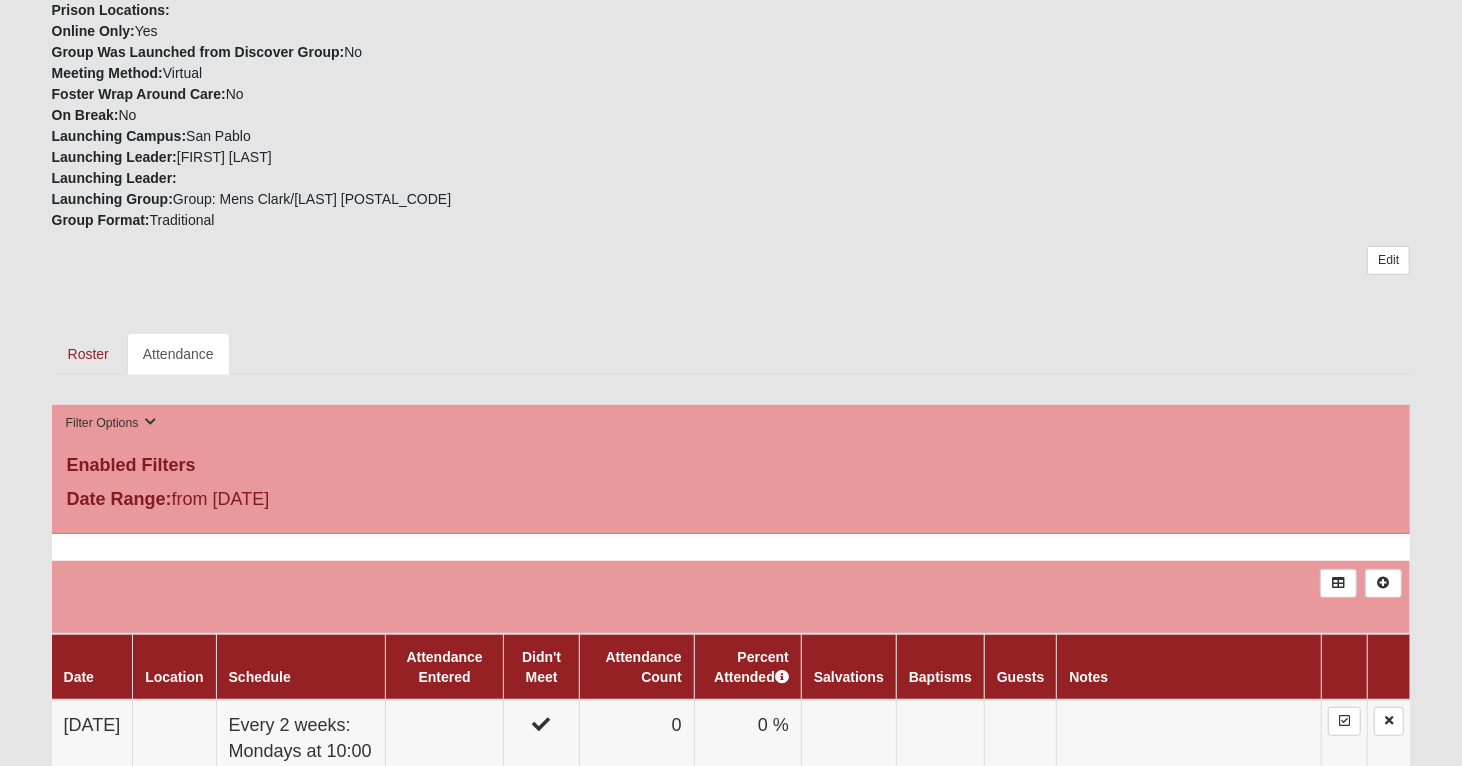 scroll, scrollTop: 600, scrollLeft: 0, axis: vertical 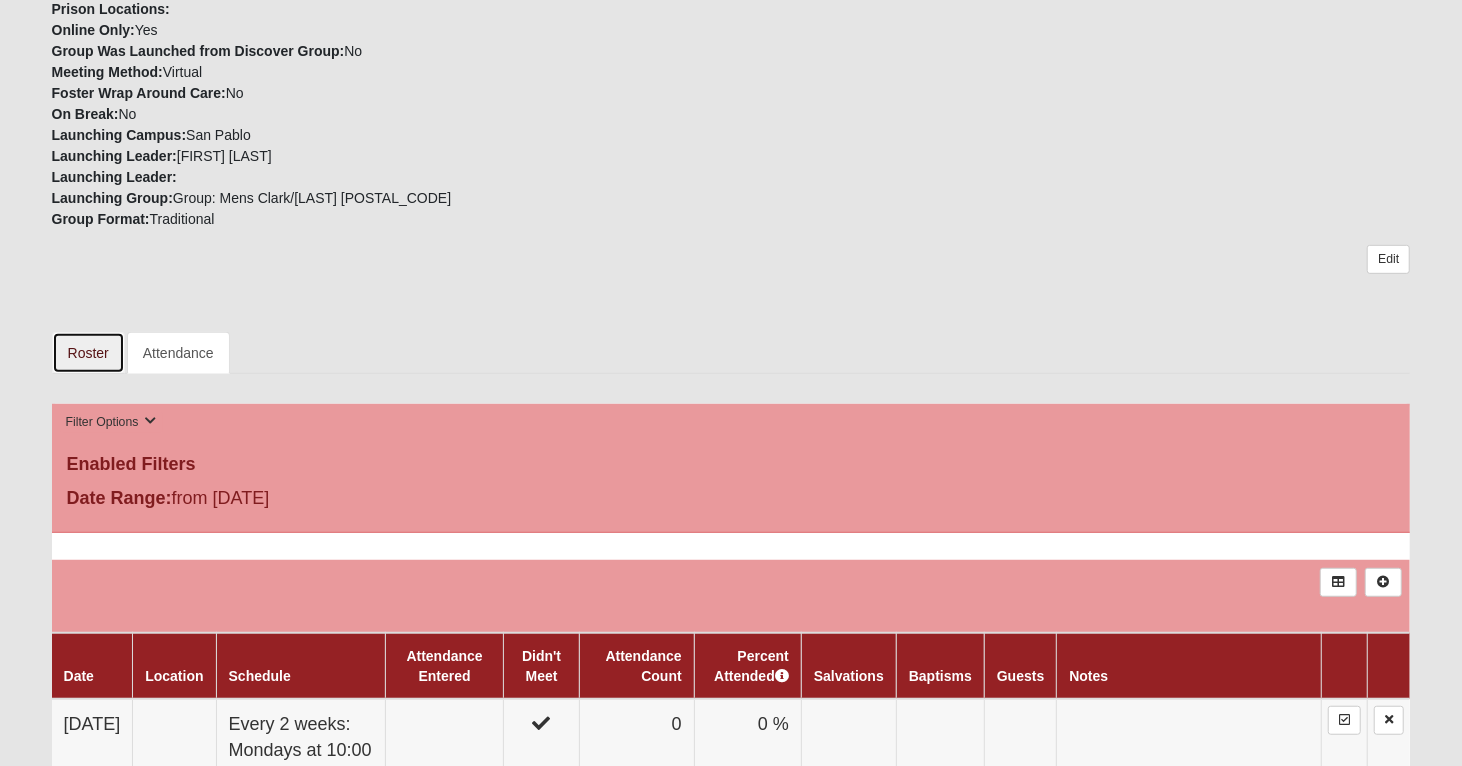 click on "Roster" at bounding box center [88, 353] 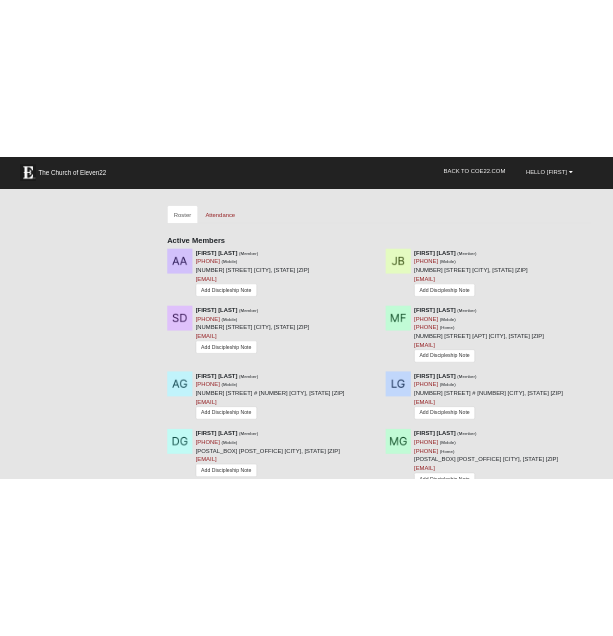 scroll, scrollTop: 700, scrollLeft: 0, axis: vertical 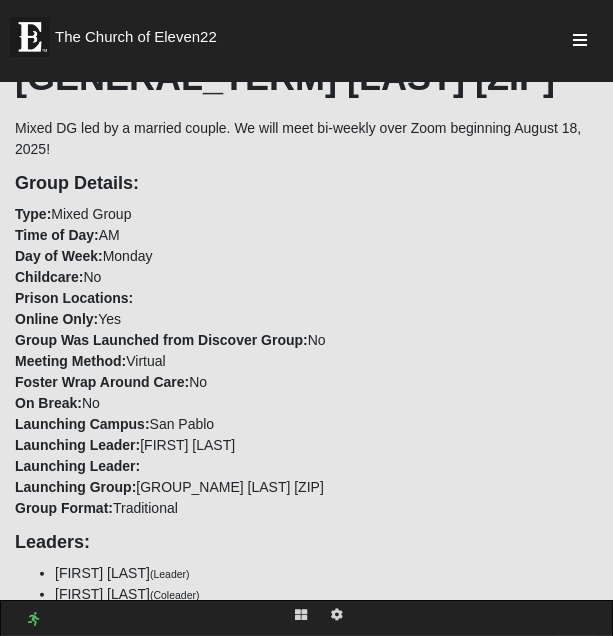 click on "[GROUP_DETAILS]
[TYPE]:  [GROUP_TYPE]
[TIME_OF_DAY]:  [TIME]
[DAY_OF_WEEK]:  [DAY]
[CHILDCARE]:  [ANSWER]
[PRISON_LOCATIONS]:
[ONLINE_ONLY]:  [ANSWER]
[GROUP_LAUNCHED_FROM_DISCOVER_GROUP]:  [ANSWER]
[MEETING_METHOD]:  [METHOD]
[FOSTER_WRAP_AROUND_CARE]:  [ANSWER]
[ON_BREAK]:  [ANSWER]
[LAUNCHING_CAMPUS]:  [CAMPUS_NAME]
[LAUNCHING_LEADER]:  [FIRST] [LAST]
[LAUNCHING_LEADER]:
[LAUNCHING_GROUP]:  [GROUP_NAME] [LAST] [ZIP]
[GROUP_FORMAT]:  [FORMAT]" at bounding box center (306, 346) 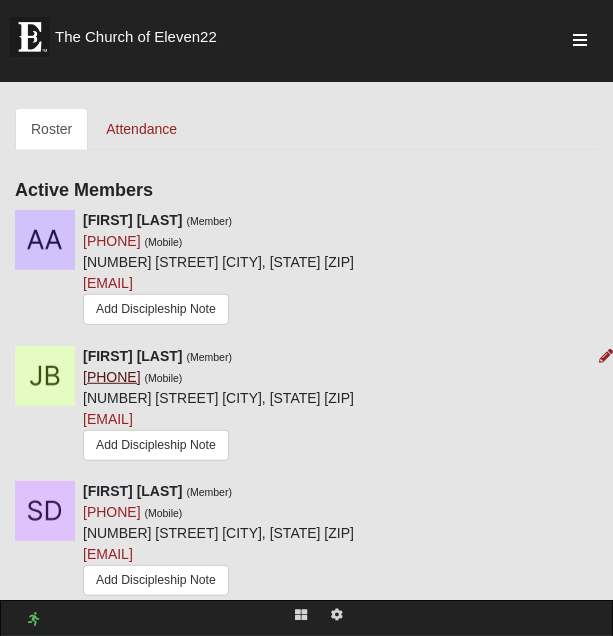 scroll, scrollTop: 1500, scrollLeft: 0, axis: vertical 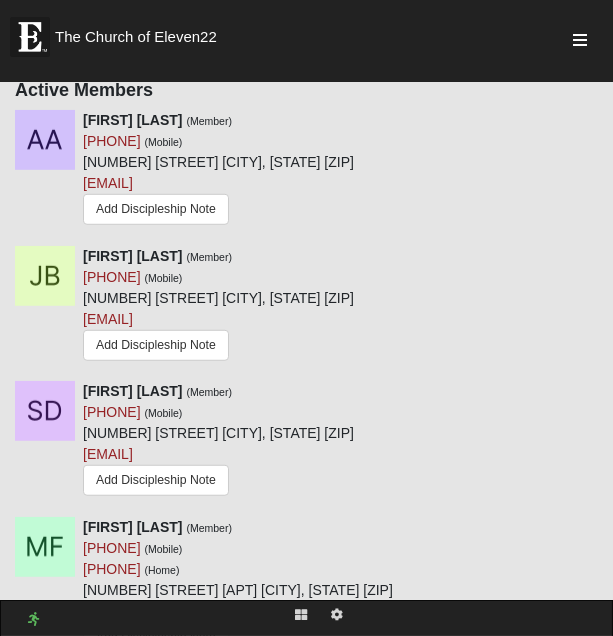 click on "[FIRST] [LAST]
([MEMBER])
([PHONE])    ([MOBILE])
[NUMBER] [STREET]
[CITY], [STATE] [ZIP]
[EMAIL]
[ADD_DISCIPLESHIP_NOTE]
[FIRST] [LAST]
([MEMBER])
([PHONE])    ([MOBILE])
([PHONE])    ([HOME])
[NUMBER] [STREET] [APT] [NUMBER]
[CITY], [STATE] [ZIP]
[EMAIL]
[ADD_DISCIPLESHIP_NOTE]" at bounding box center [306, 527] 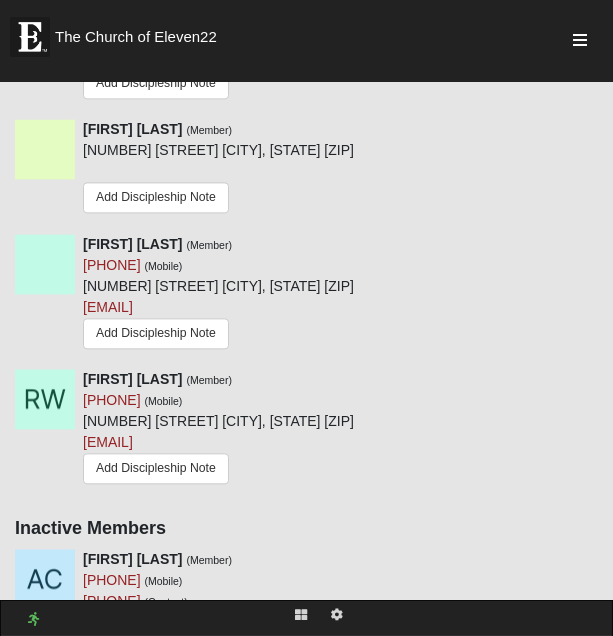 scroll, scrollTop: 4700, scrollLeft: 0, axis: vertical 